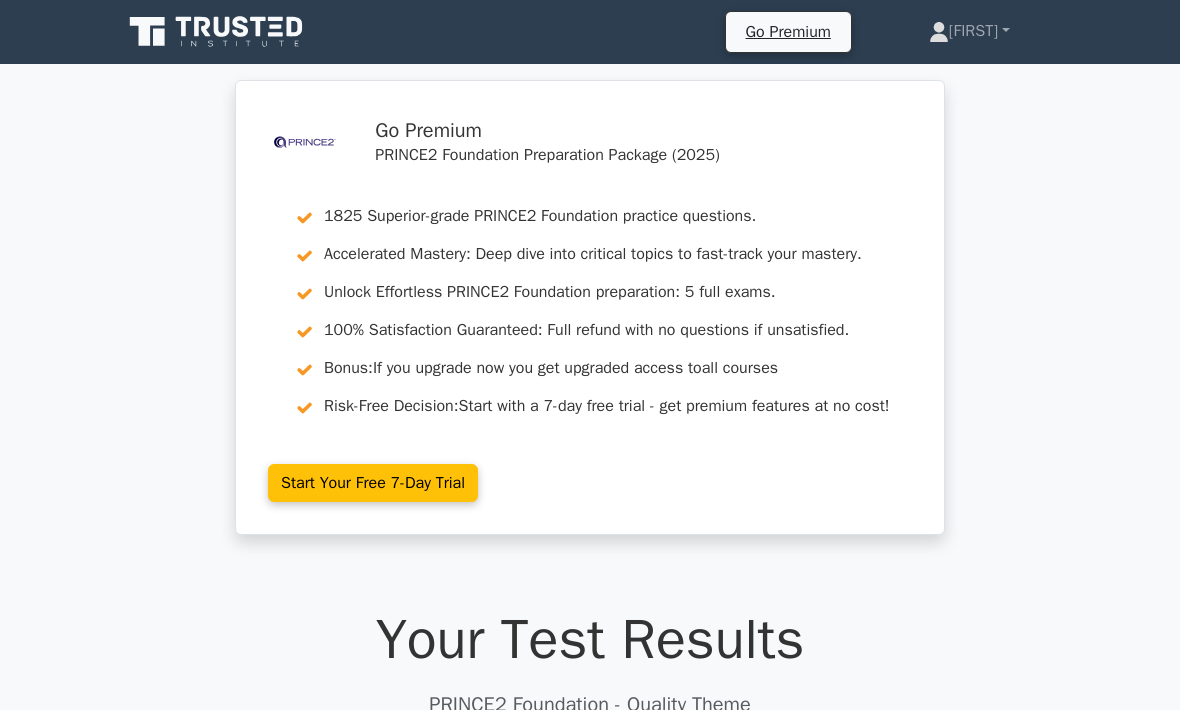 scroll, scrollTop: 3219, scrollLeft: 0, axis: vertical 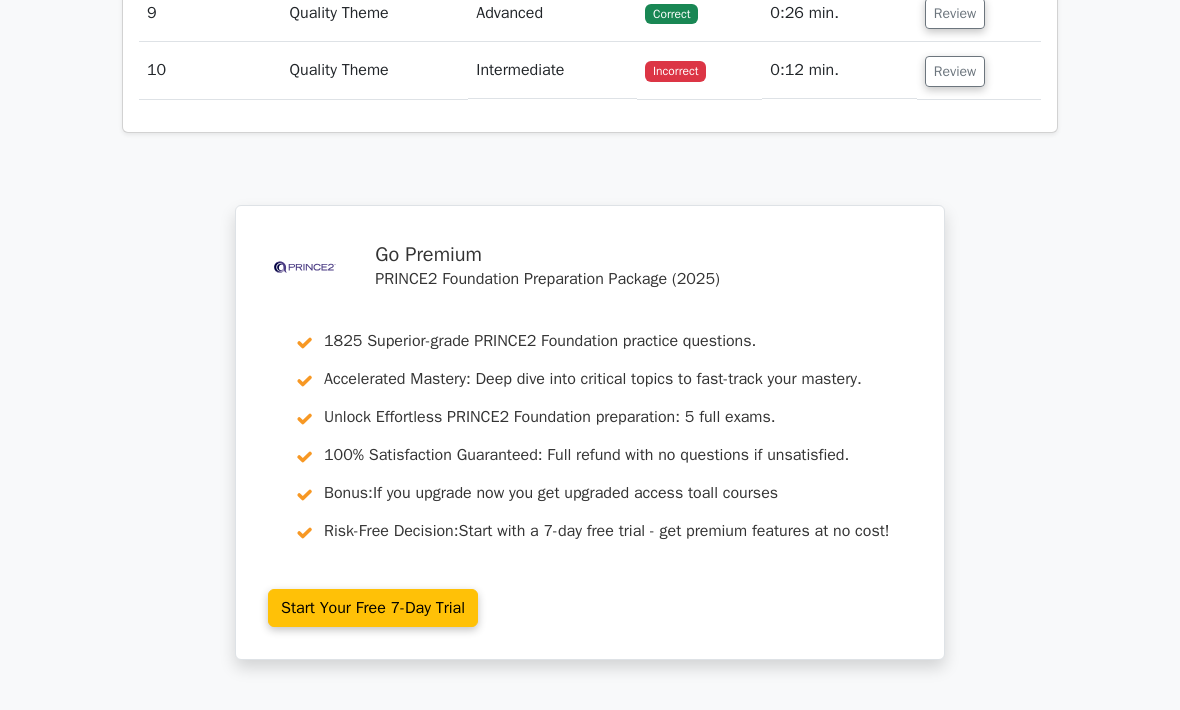 click on "Start Your Free 7-Day Trial" at bounding box center (373, 608) 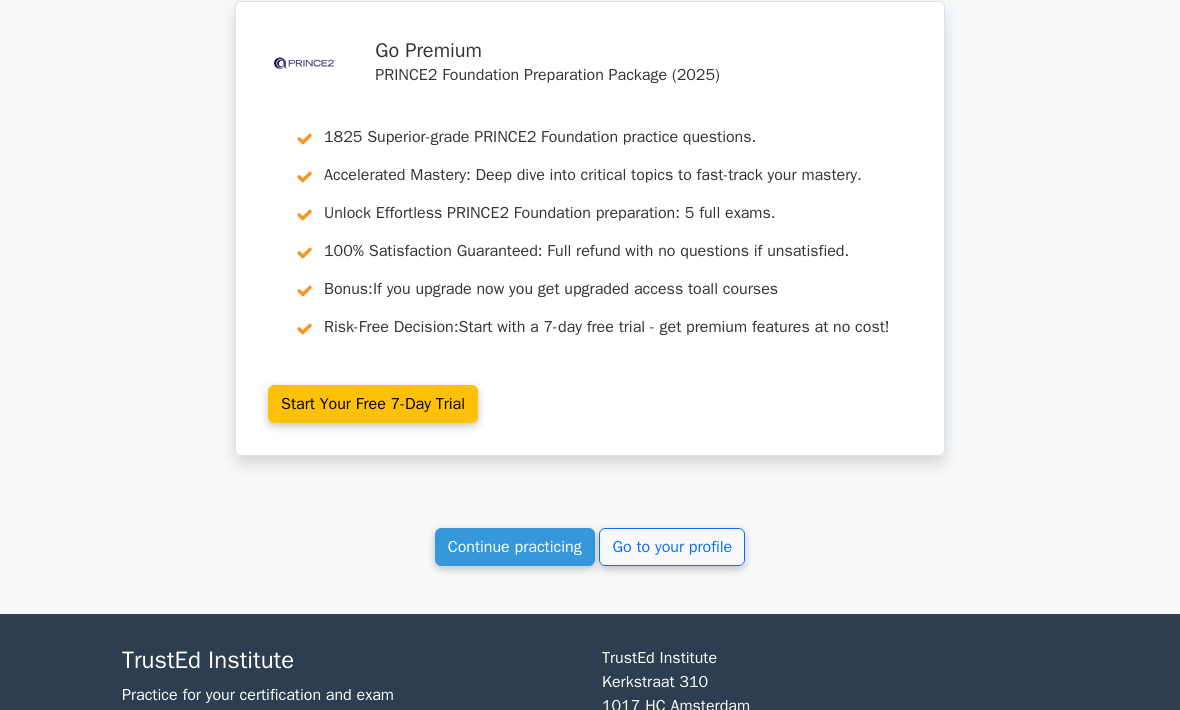 scroll, scrollTop: 3309, scrollLeft: 0, axis: vertical 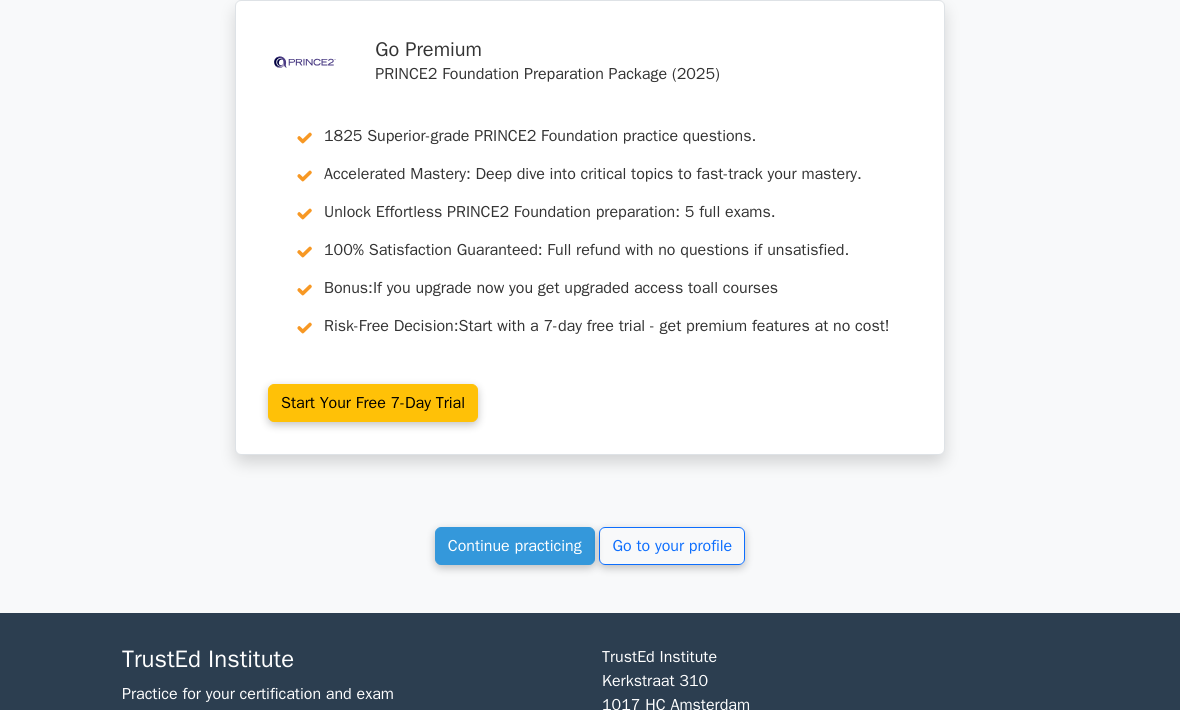 click on "Continue practicing" at bounding box center (515, 547) 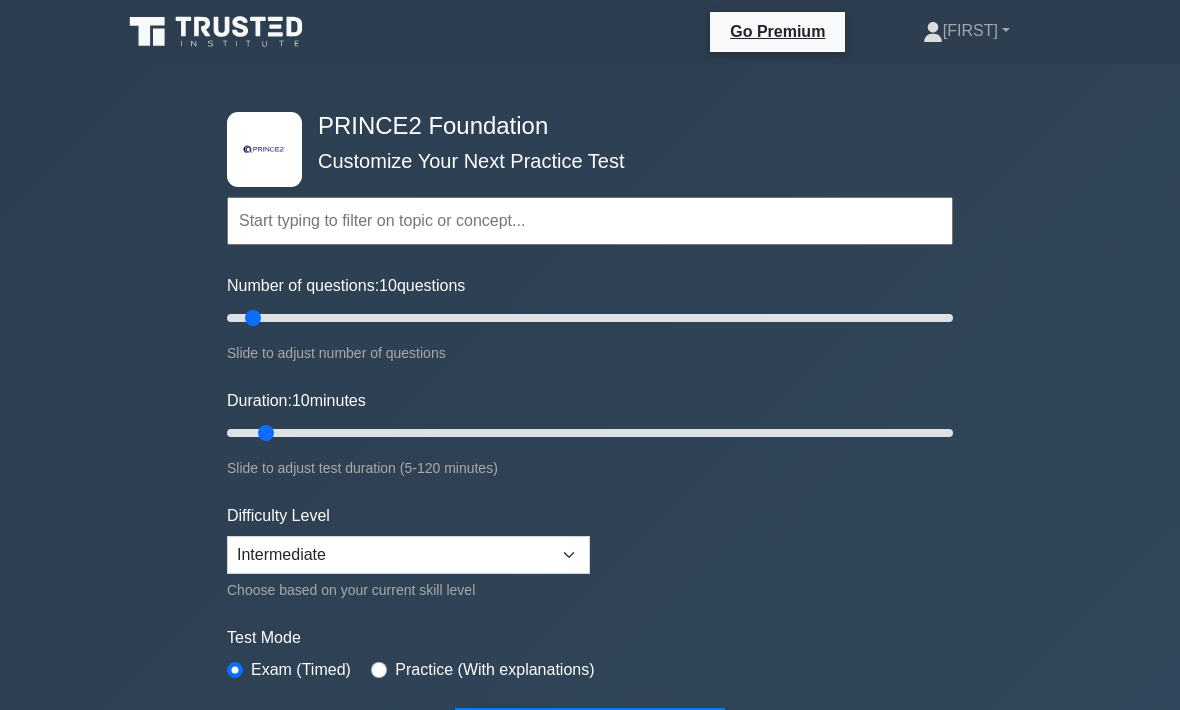 scroll, scrollTop: 0, scrollLeft: 0, axis: both 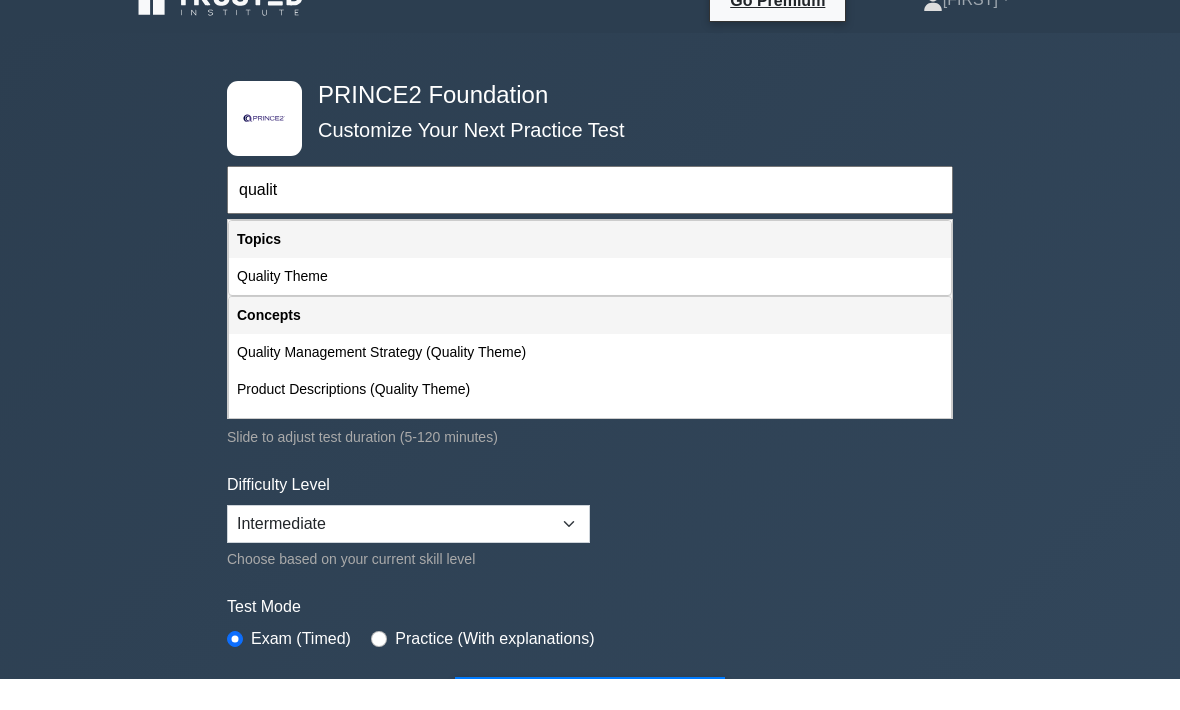 click on "Quality Theme" at bounding box center (590, 307) 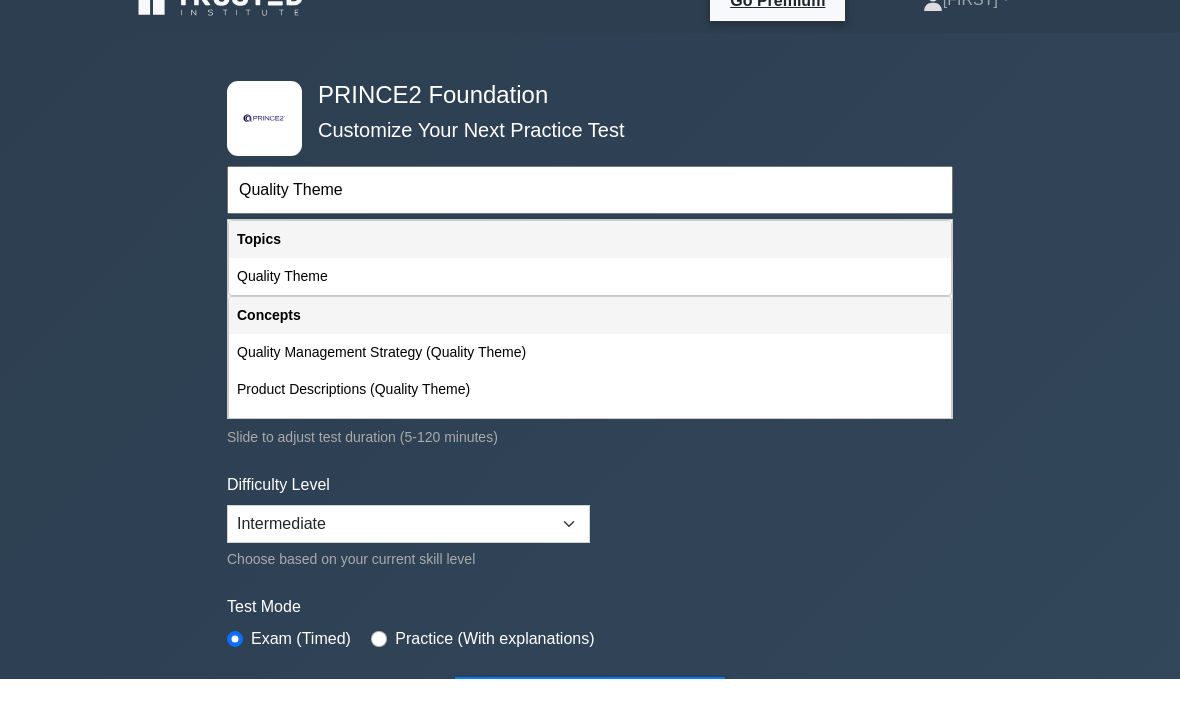 scroll, scrollTop: 31, scrollLeft: 0, axis: vertical 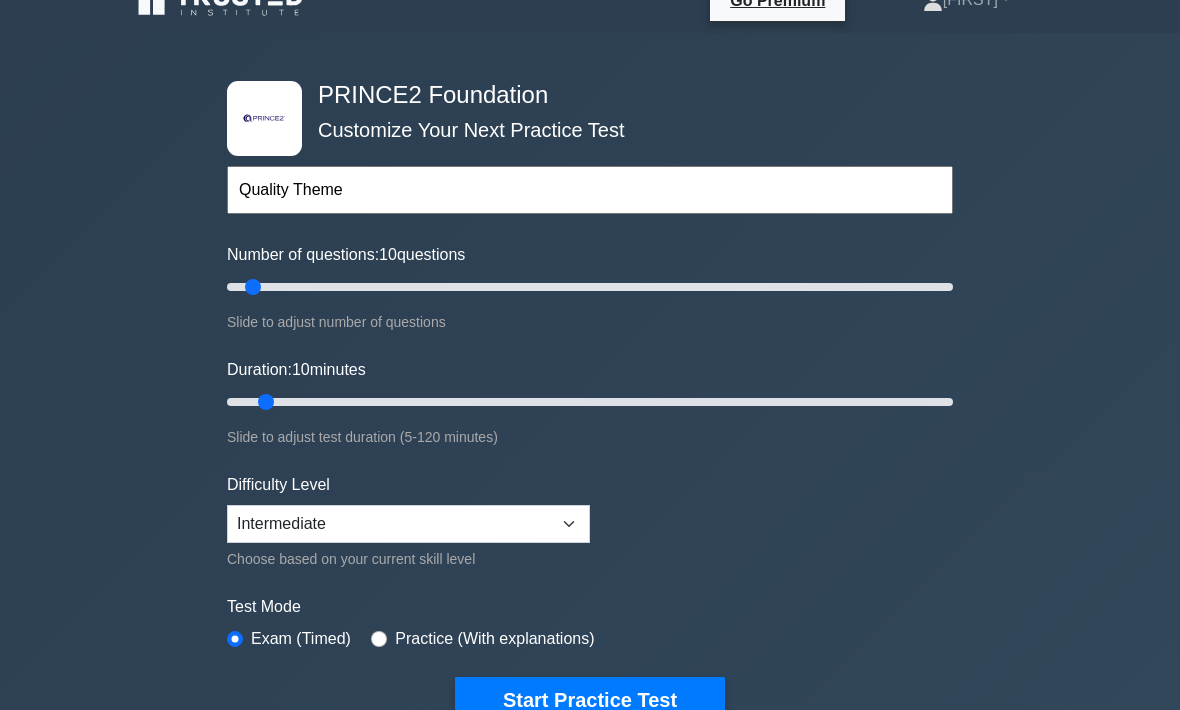 click on "Start Practice Test" at bounding box center [590, 700] 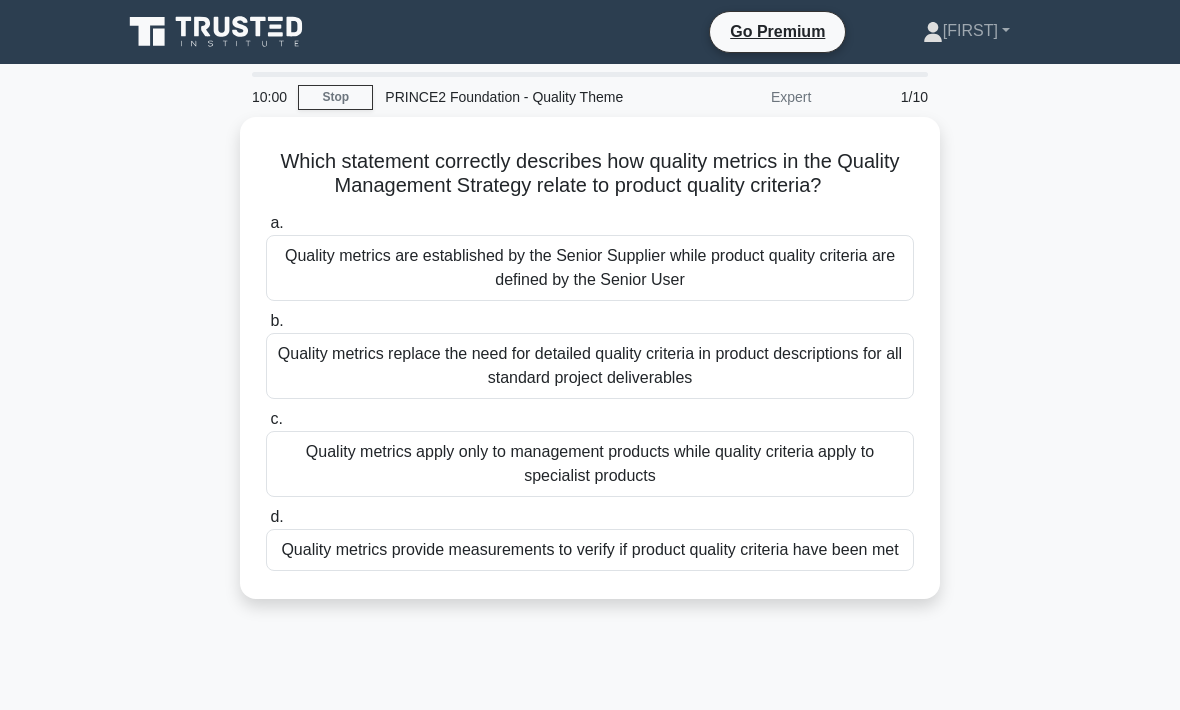 scroll, scrollTop: 0, scrollLeft: 0, axis: both 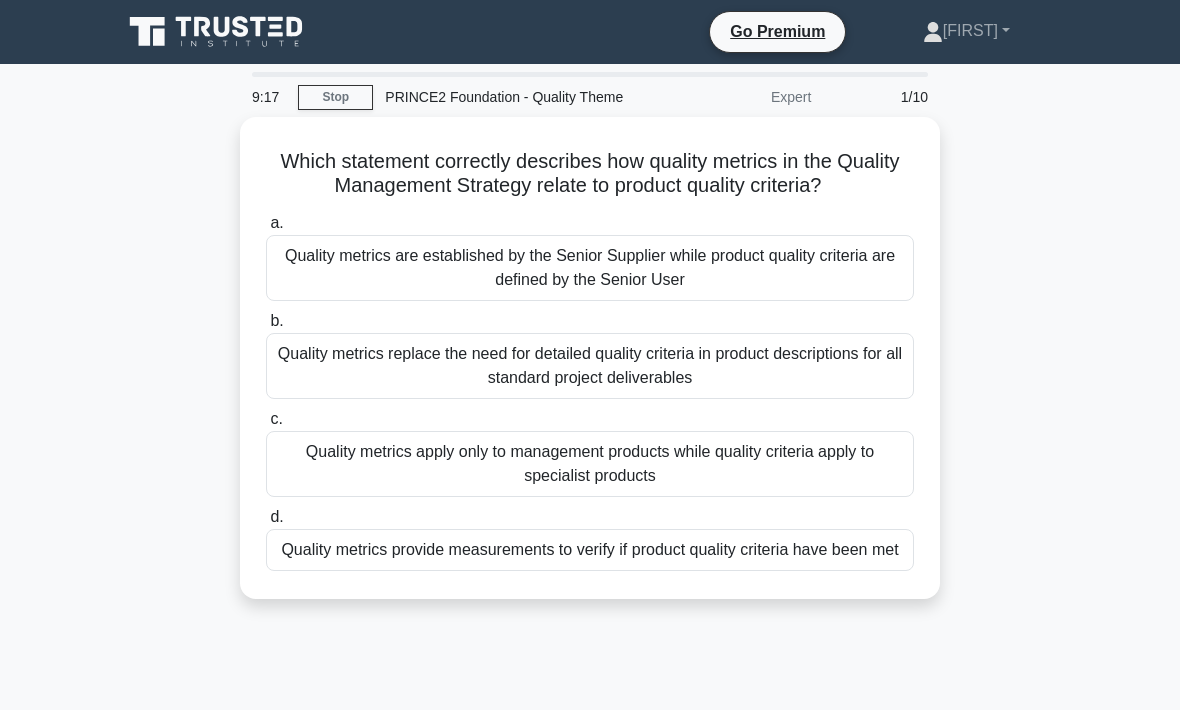 click on "Quality metrics provide measurements to verify if product quality criteria have been met" at bounding box center (590, 550) 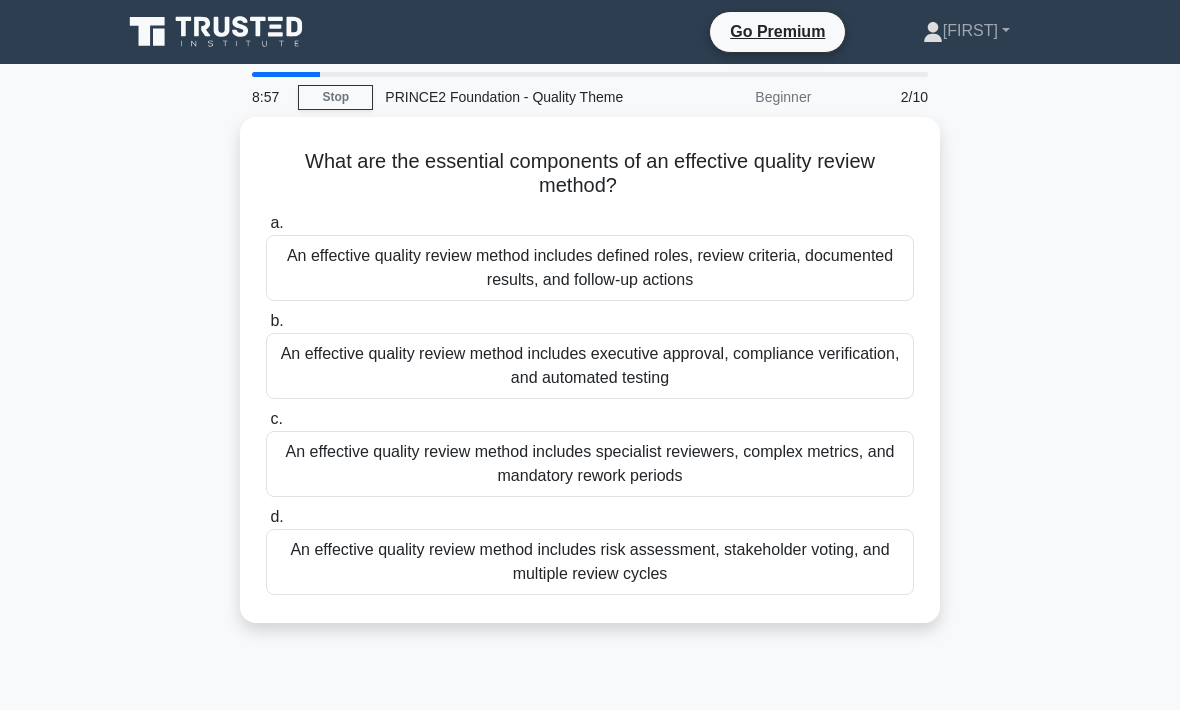 click on "An effective quality review method includes executive approval, compliance verification, and automated testing" at bounding box center [590, 366] 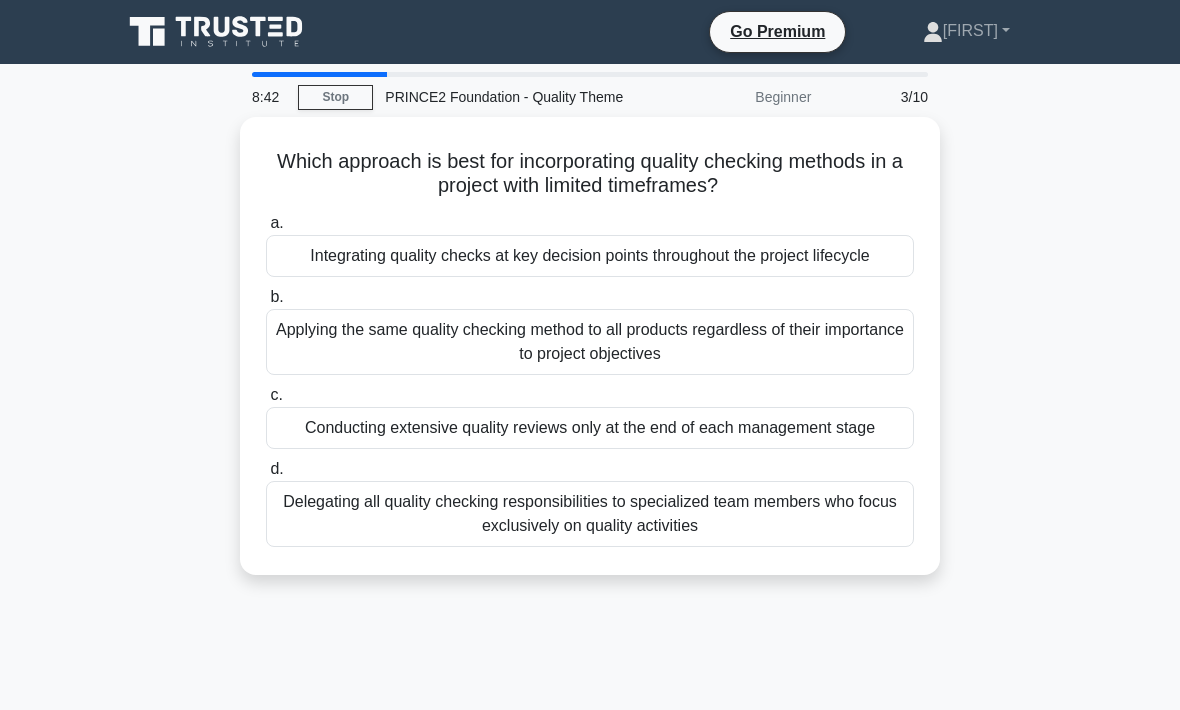 click on "Integrating quality checks at key decision points throughout the project lifecycle" at bounding box center (590, 256) 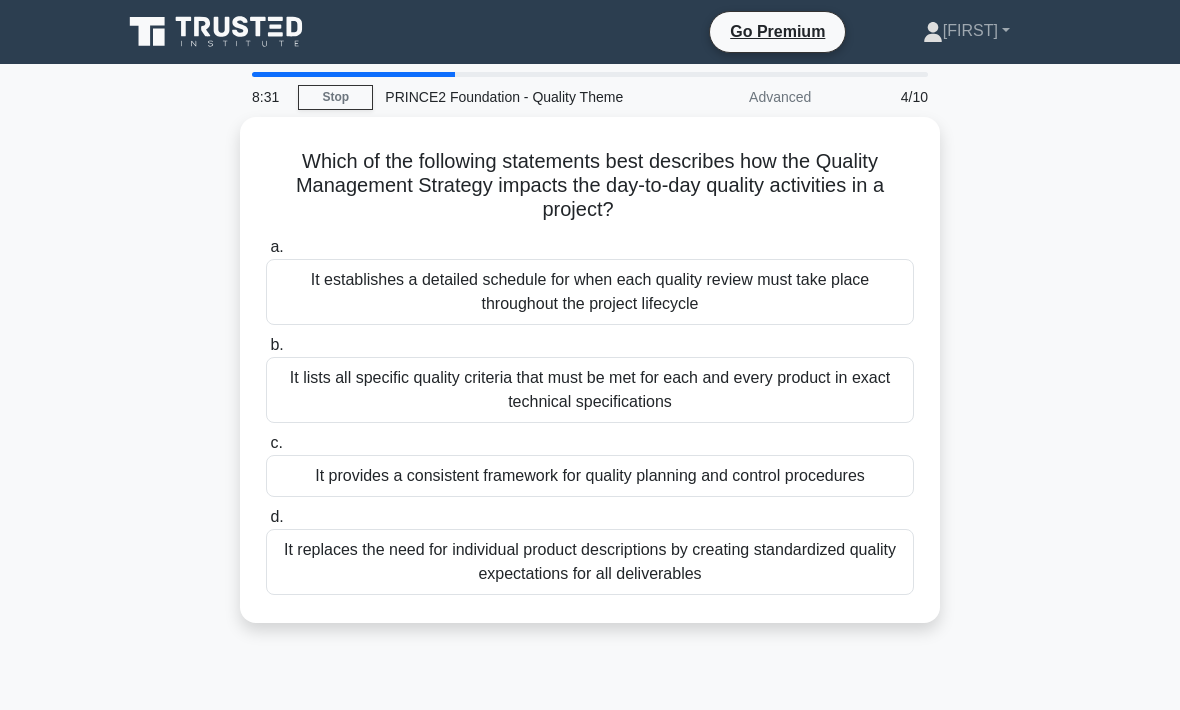 click on "It provides a consistent framework for quality planning and control procedures" at bounding box center (590, 476) 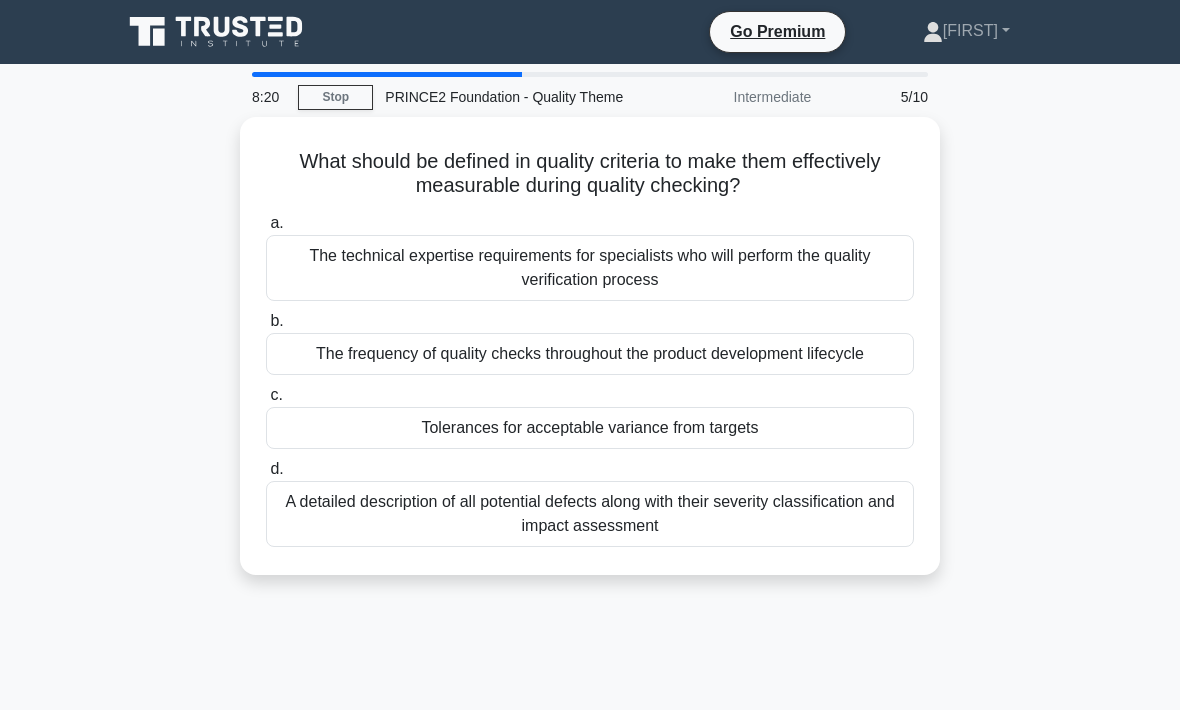 click on "Tolerances for acceptable variance from targets" at bounding box center [590, 428] 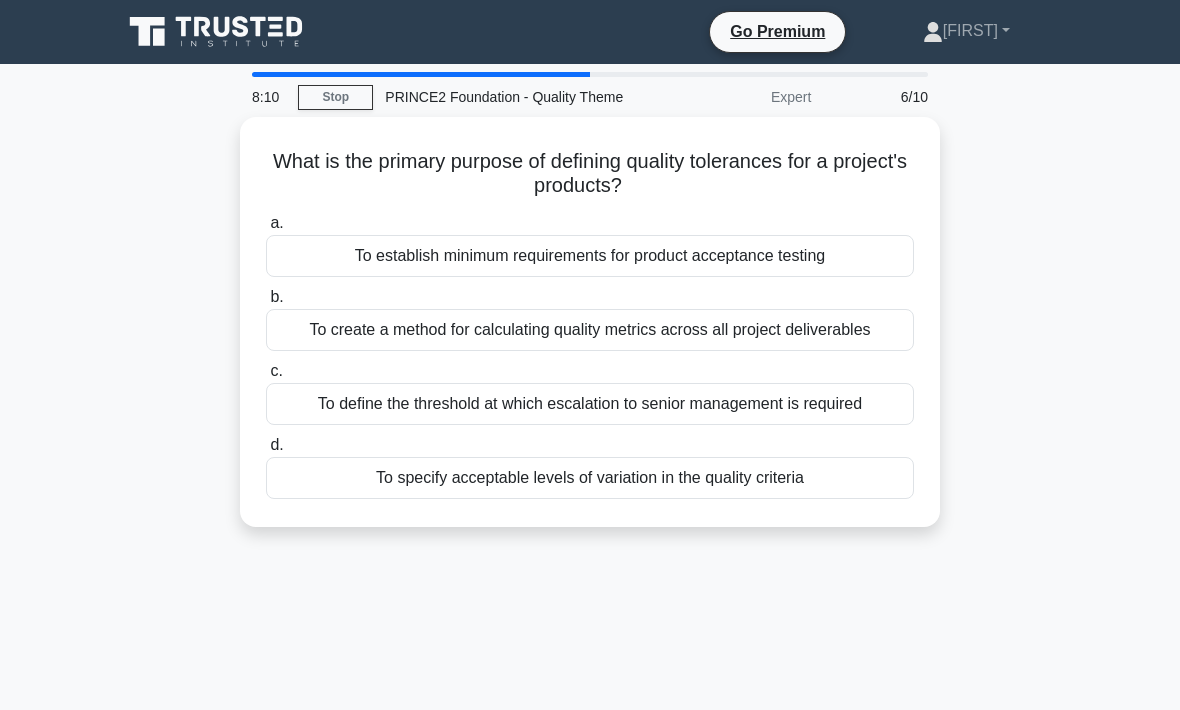click on "To establish minimum requirements for product acceptance testing" at bounding box center (590, 256) 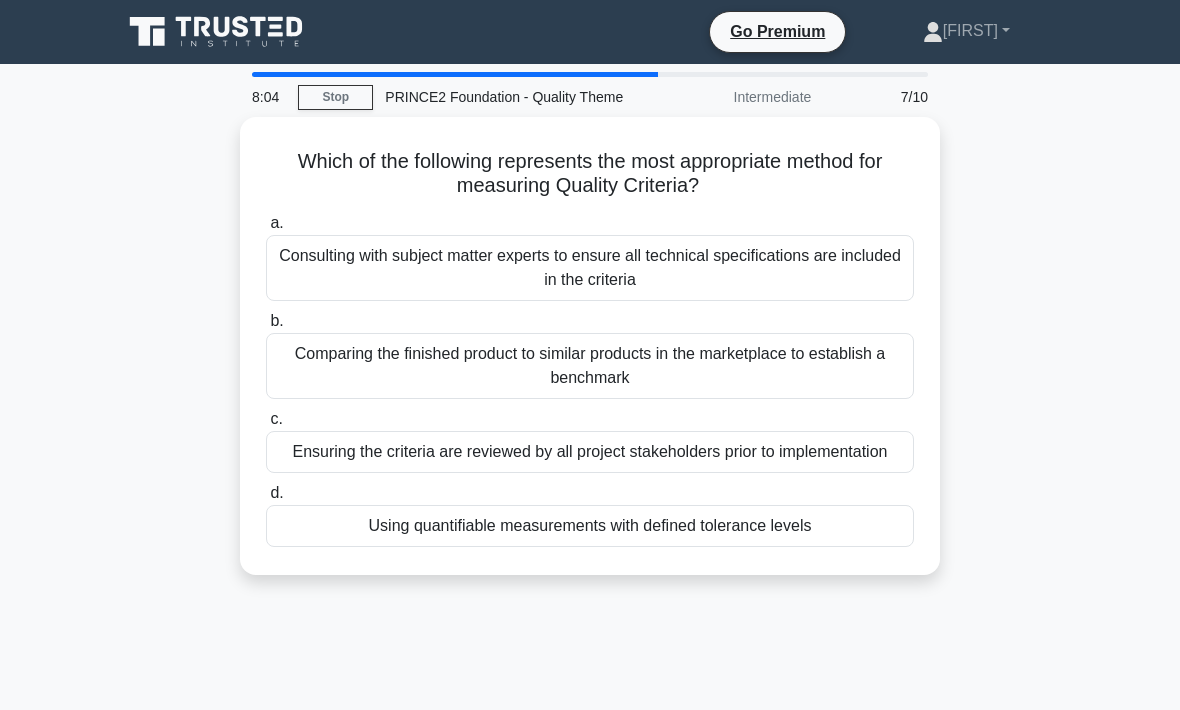click on "Using quantifiable measurements with defined tolerance levels" at bounding box center (590, 526) 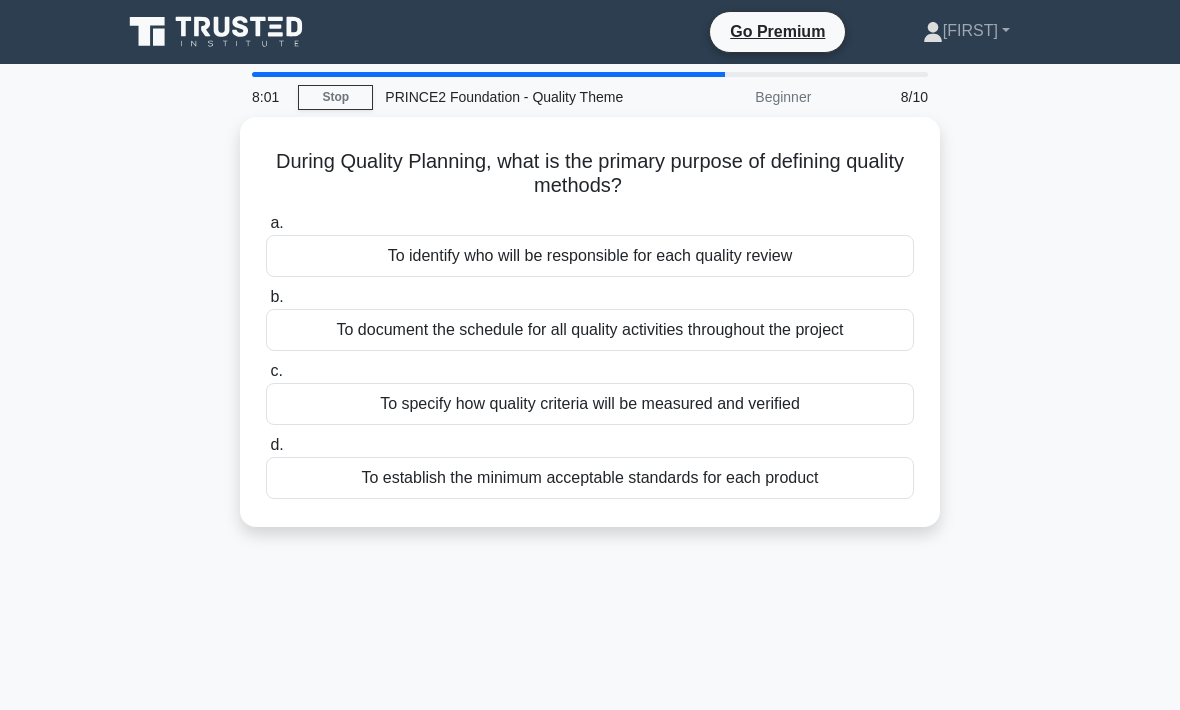 click on "To specify how quality criteria will be measured and verified" at bounding box center [590, 404] 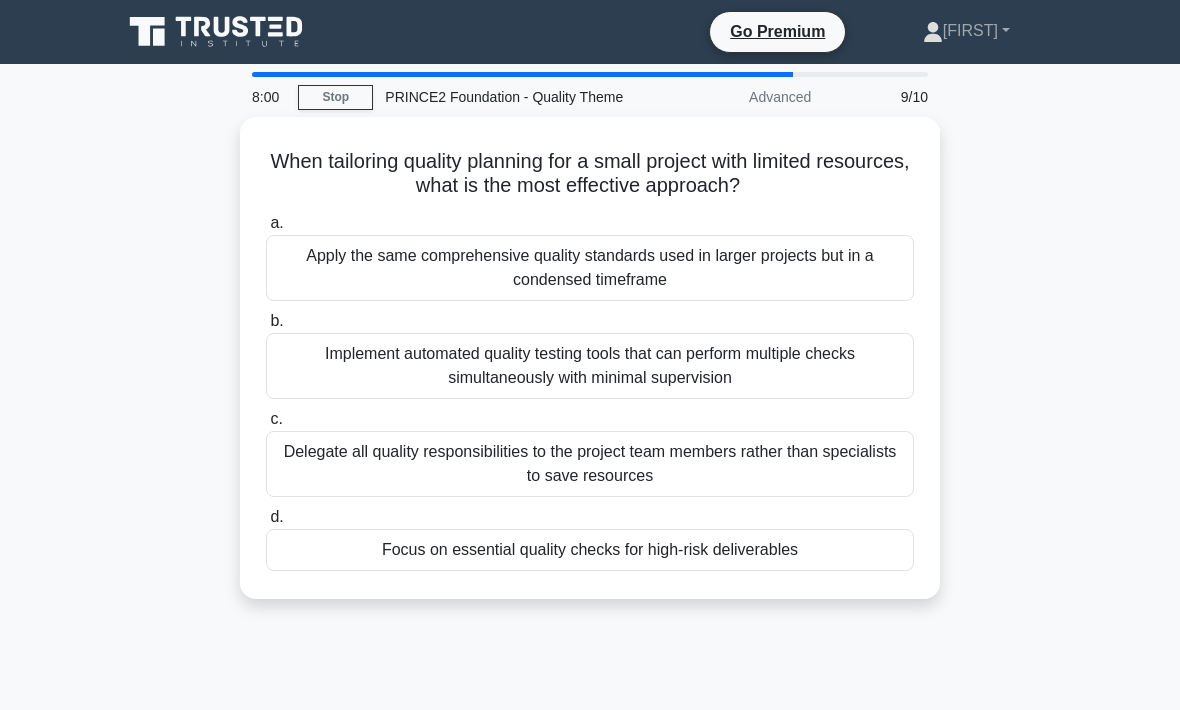 click on "Apply the same comprehensive quality standards used in larger projects but in a condensed timeframe" at bounding box center (590, 268) 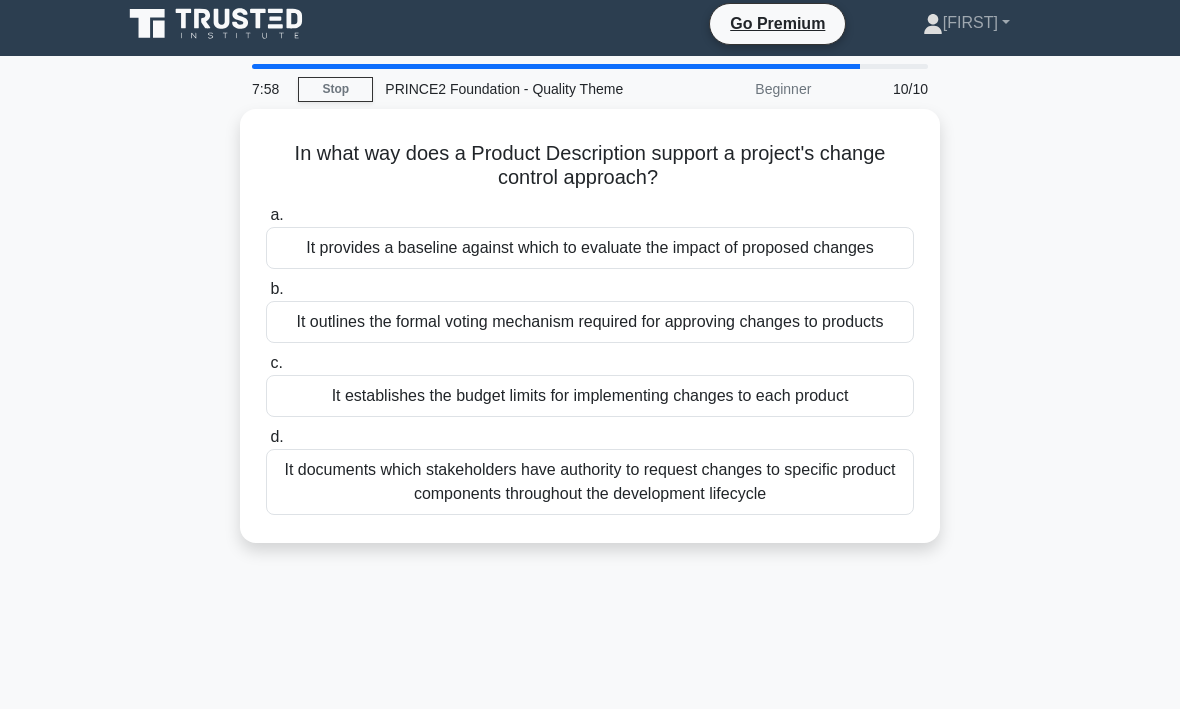 scroll, scrollTop: 9, scrollLeft: 0, axis: vertical 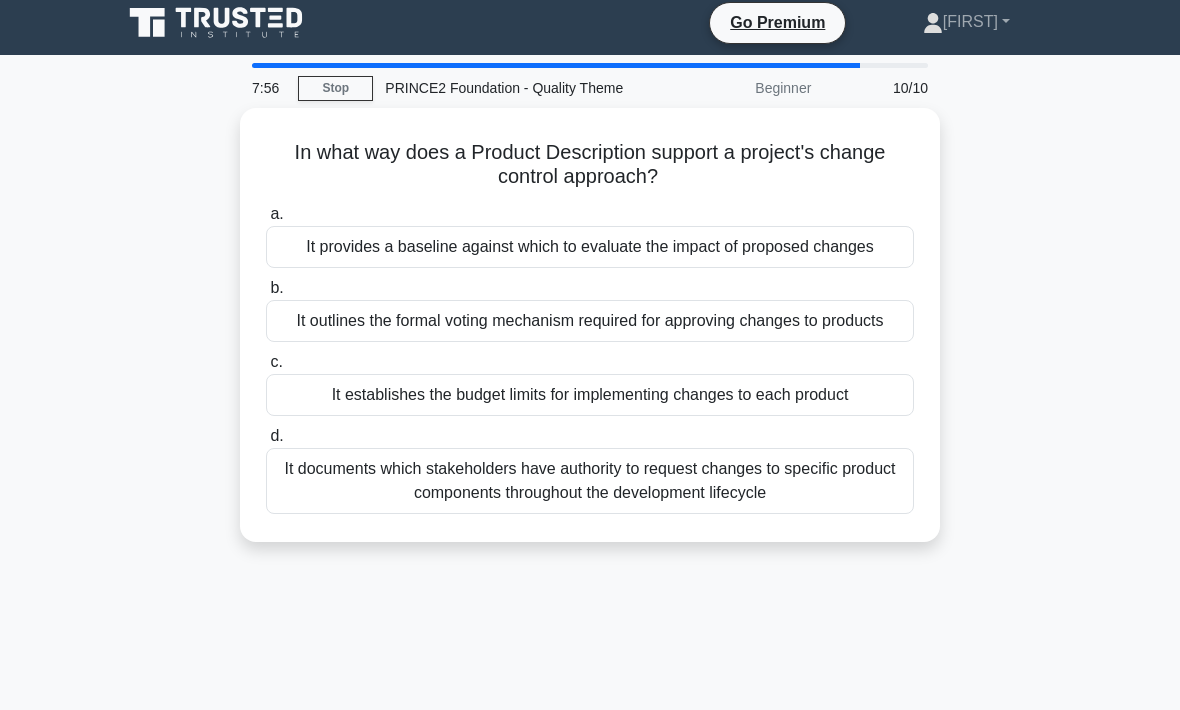 click on "It establishes the budget limits for implementing changes to each product" at bounding box center [590, 395] 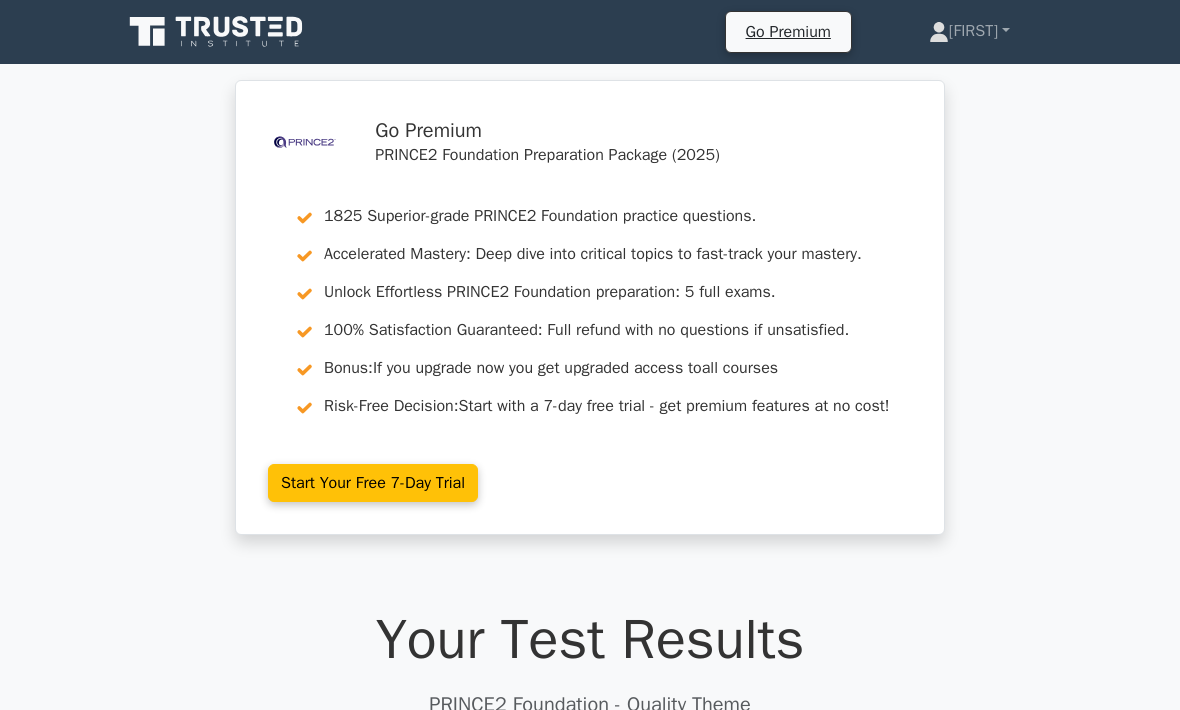 scroll, scrollTop: 0, scrollLeft: 0, axis: both 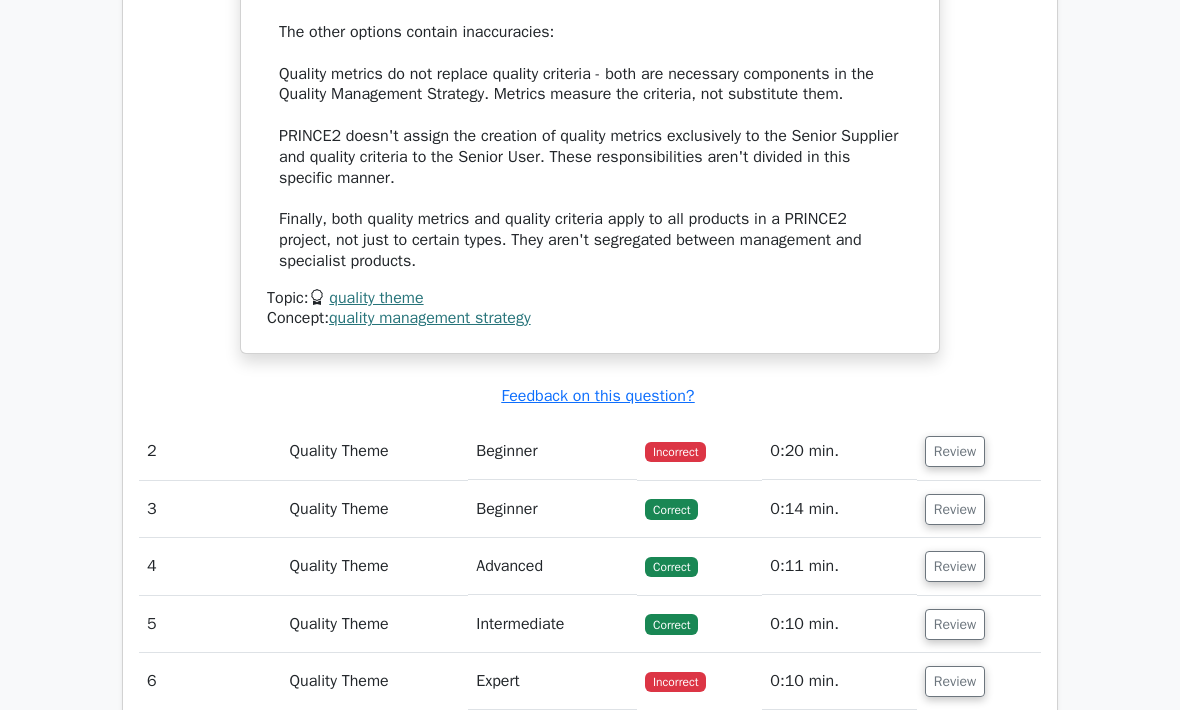 click on "Review" at bounding box center [955, 451] 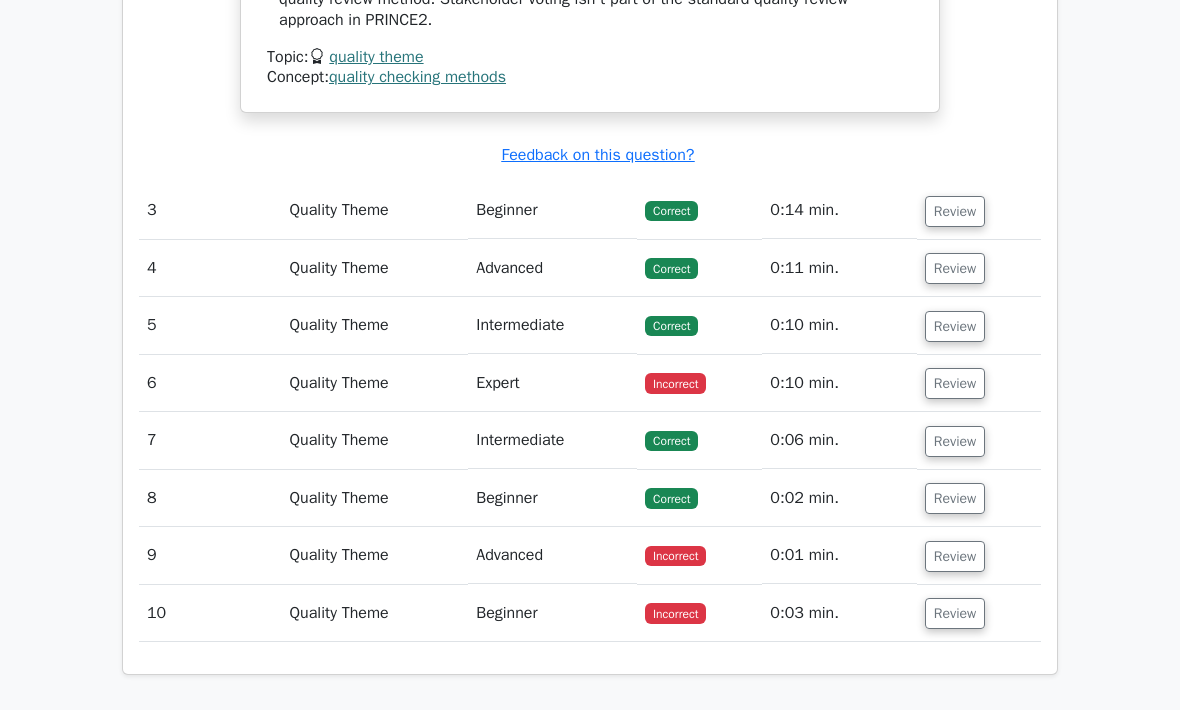 scroll, scrollTop: 3643, scrollLeft: 0, axis: vertical 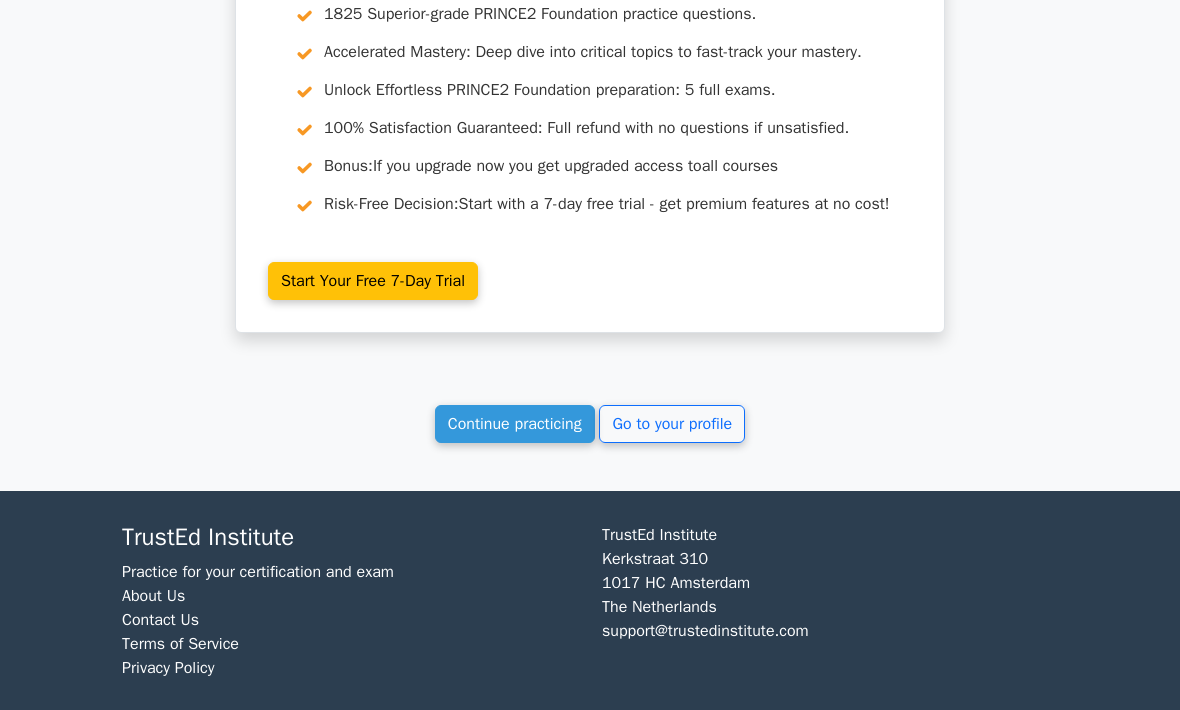 click on "Continue practicing" at bounding box center (515, 425) 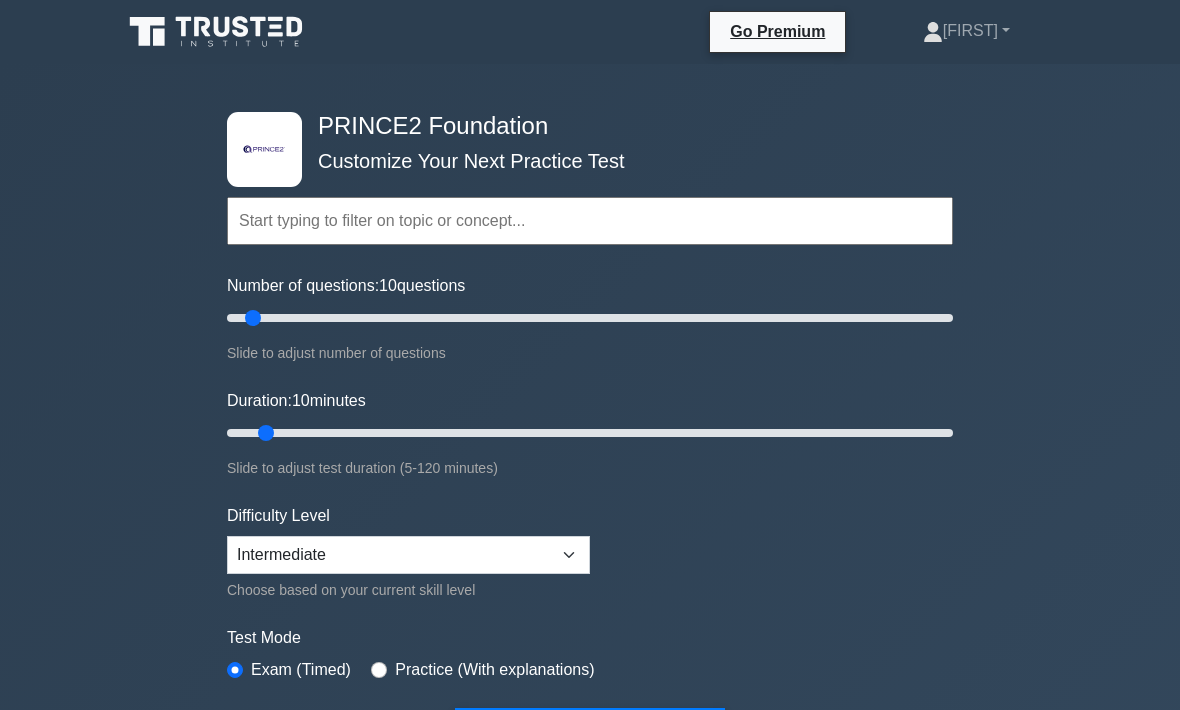 scroll, scrollTop: 0, scrollLeft: 0, axis: both 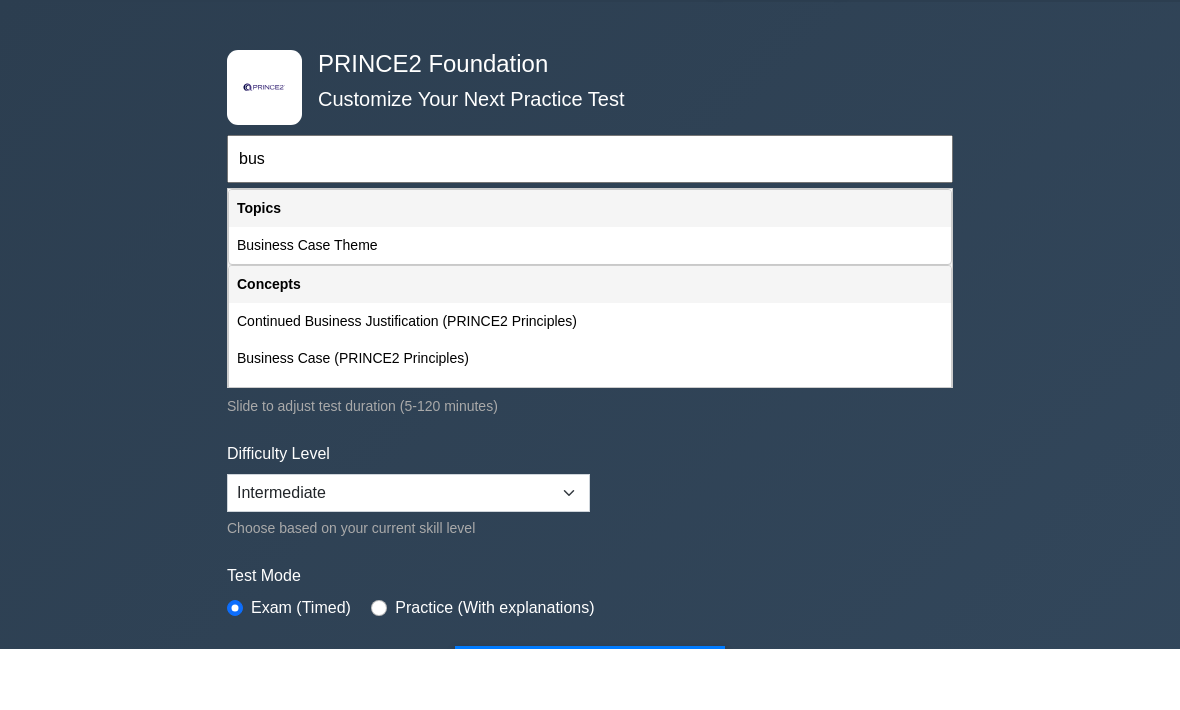 click on "Business Case Theme" at bounding box center (590, 307) 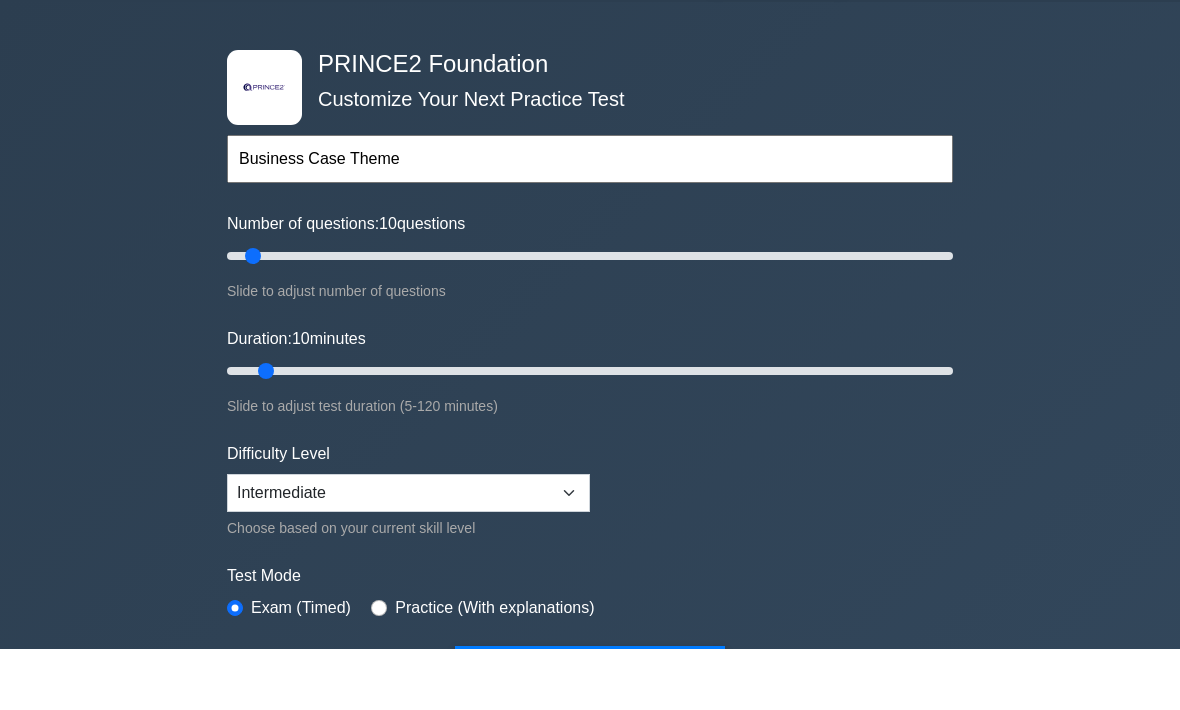 scroll, scrollTop: 61, scrollLeft: 0, axis: vertical 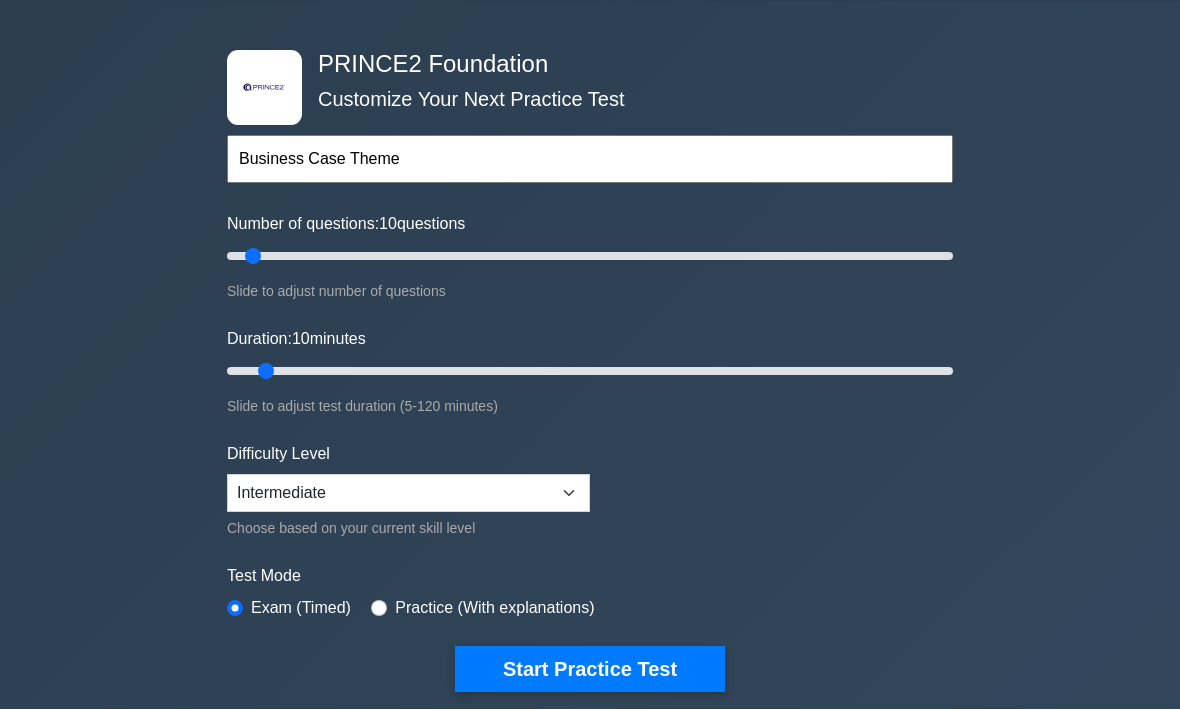 click on "Start Practice Test" at bounding box center (590, 670) 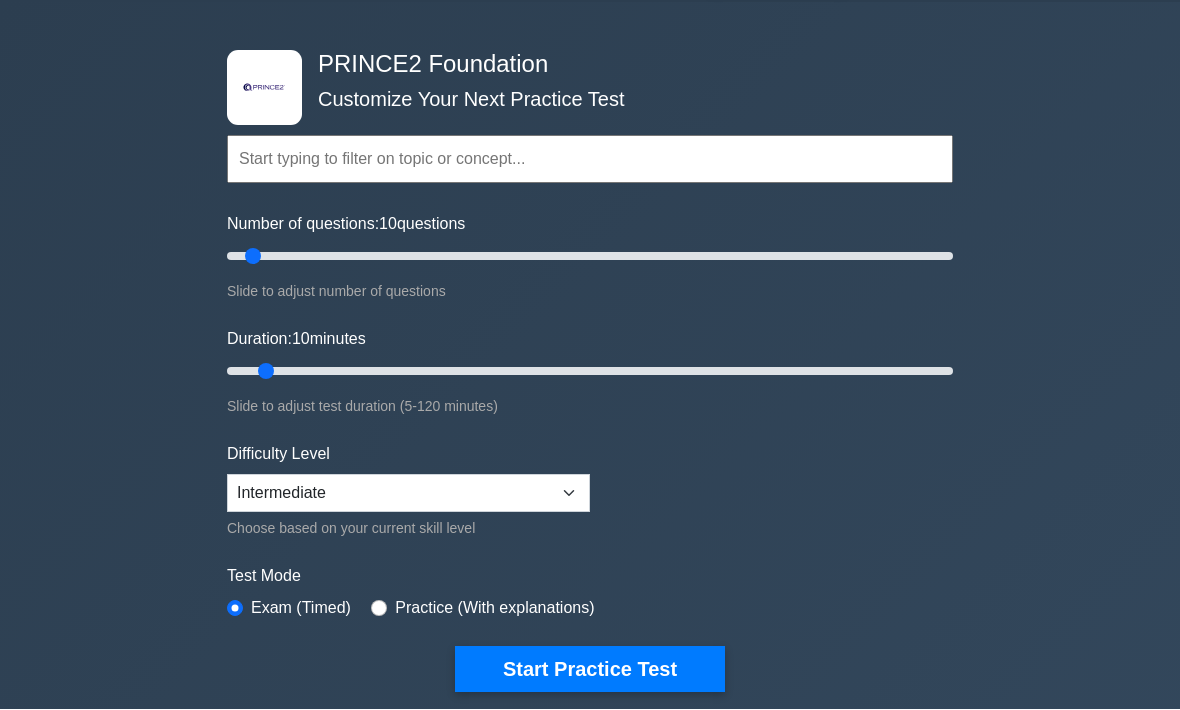 scroll, scrollTop: 62, scrollLeft: 0, axis: vertical 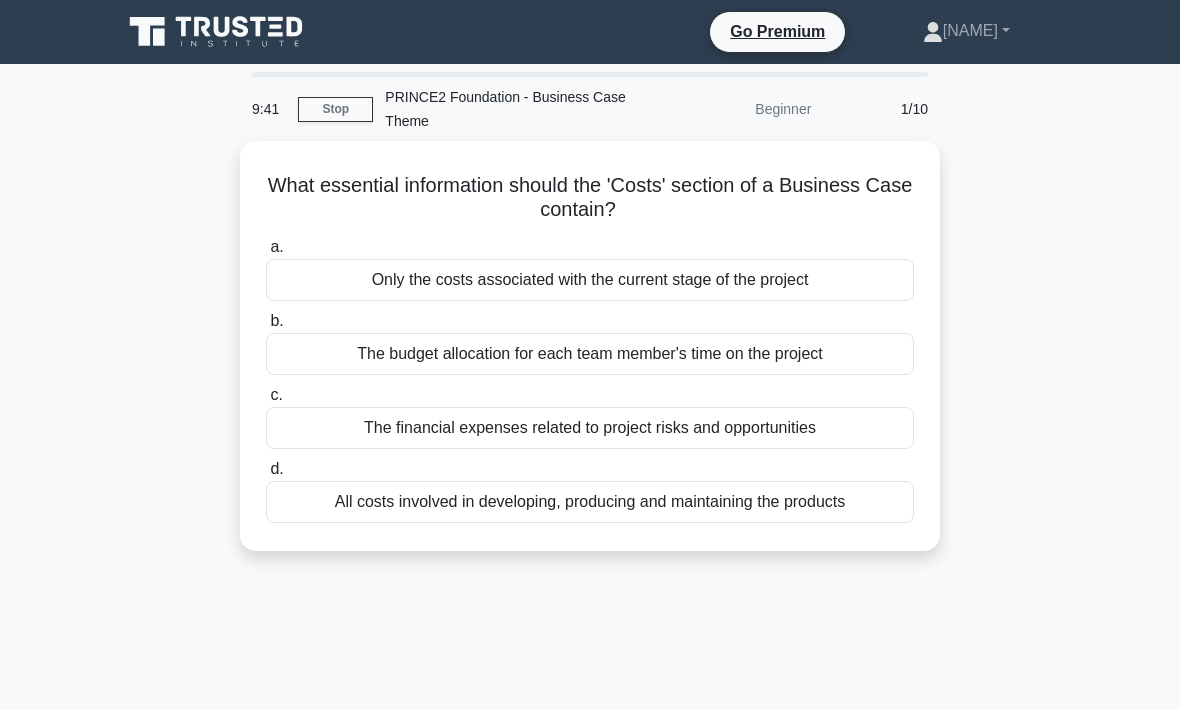 click on "All costs involved in developing, producing and maintaining the products" at bounding box center [590, 502] 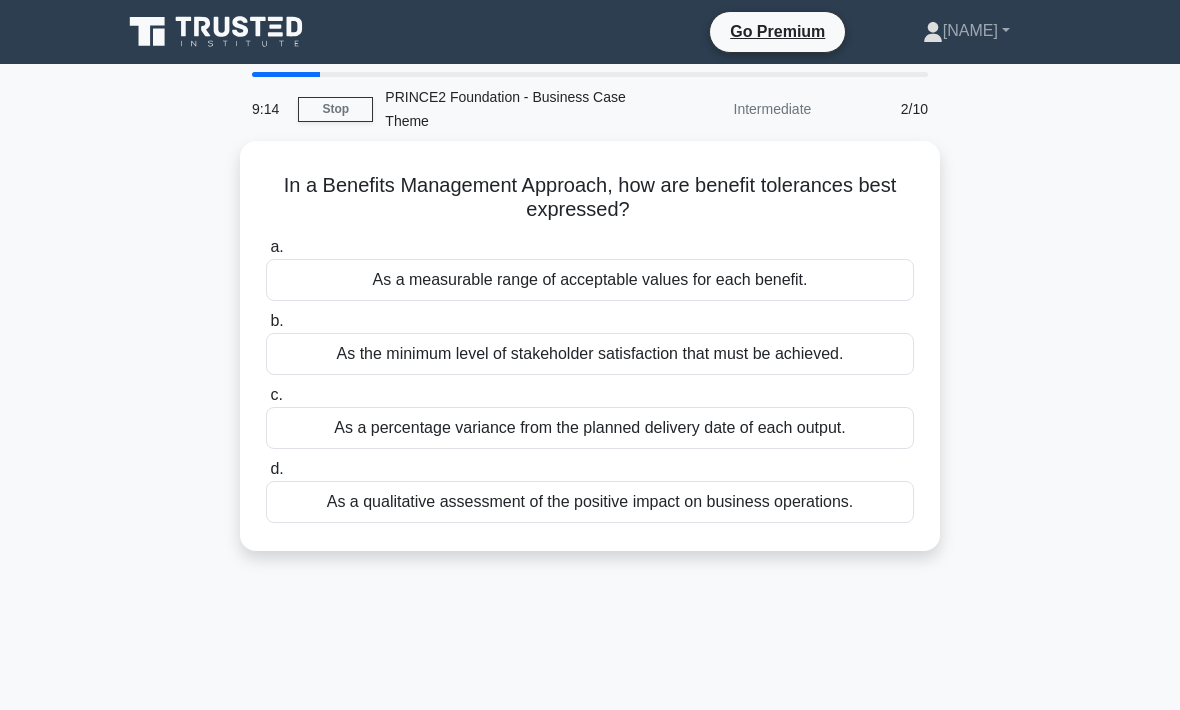 click on "d.
As a qualitative assessment of the positive impact on business operations." at bounding box center (590, 490) 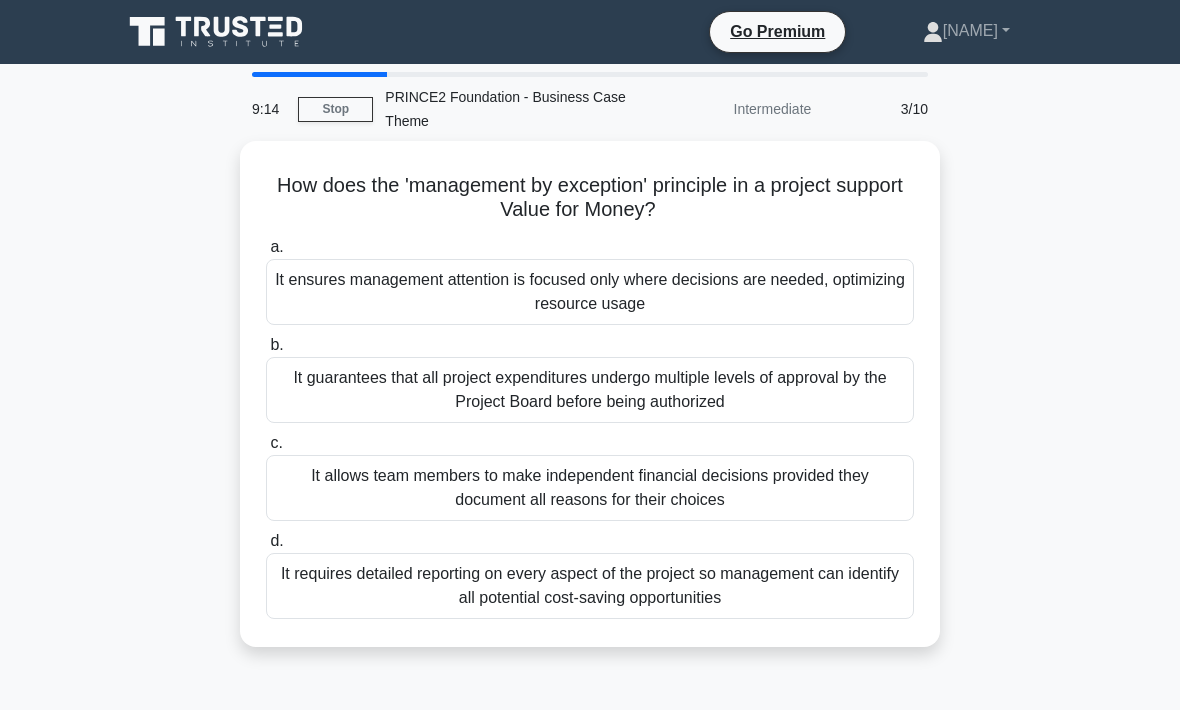 click on "It allows team members to make independent financial decisions provided they document all reasons for their choices" at bounding box center [590, 488] 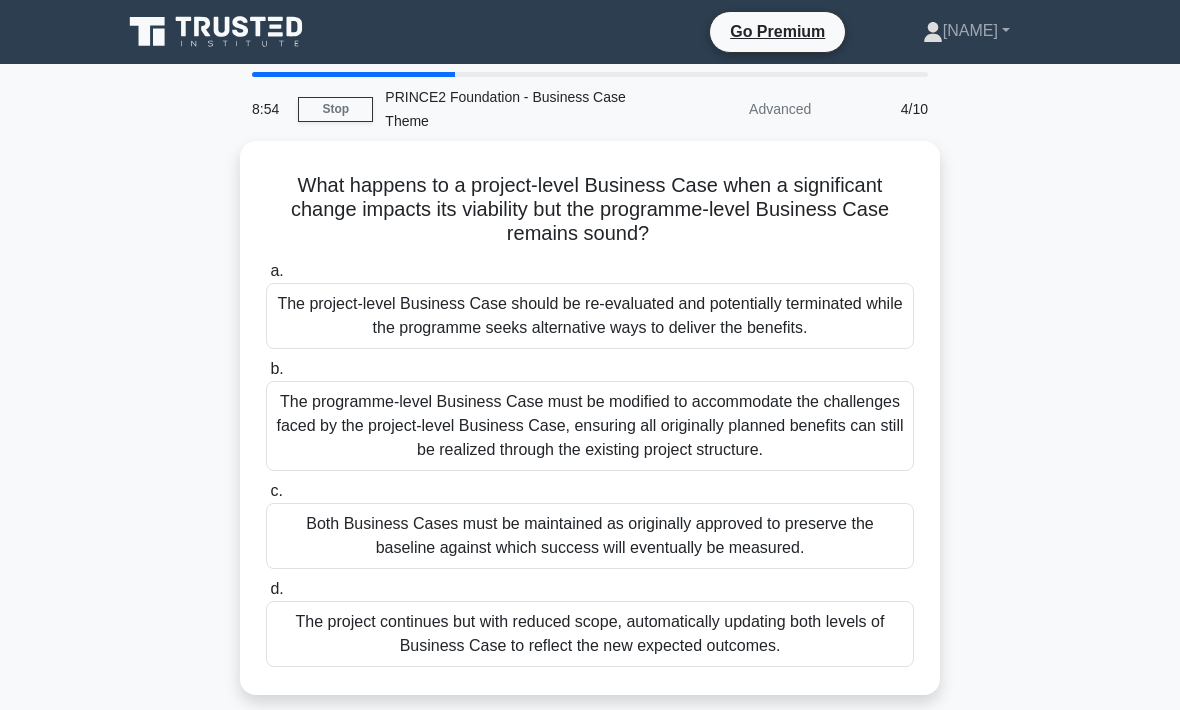 click on "Both Business Cases must be maintained as originally approved to preserve the baseline against which success will eventually be measured." at bounding box center (590, 536) 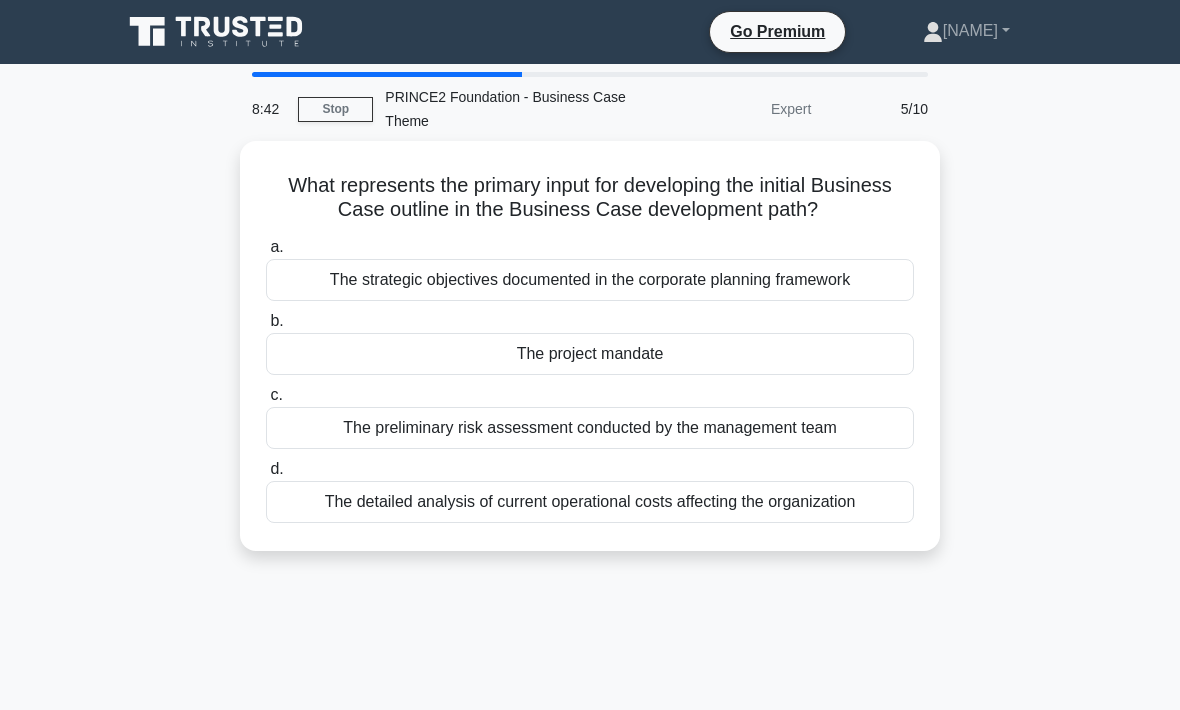 click on "The project mandate" at bounding box center (590, 354) 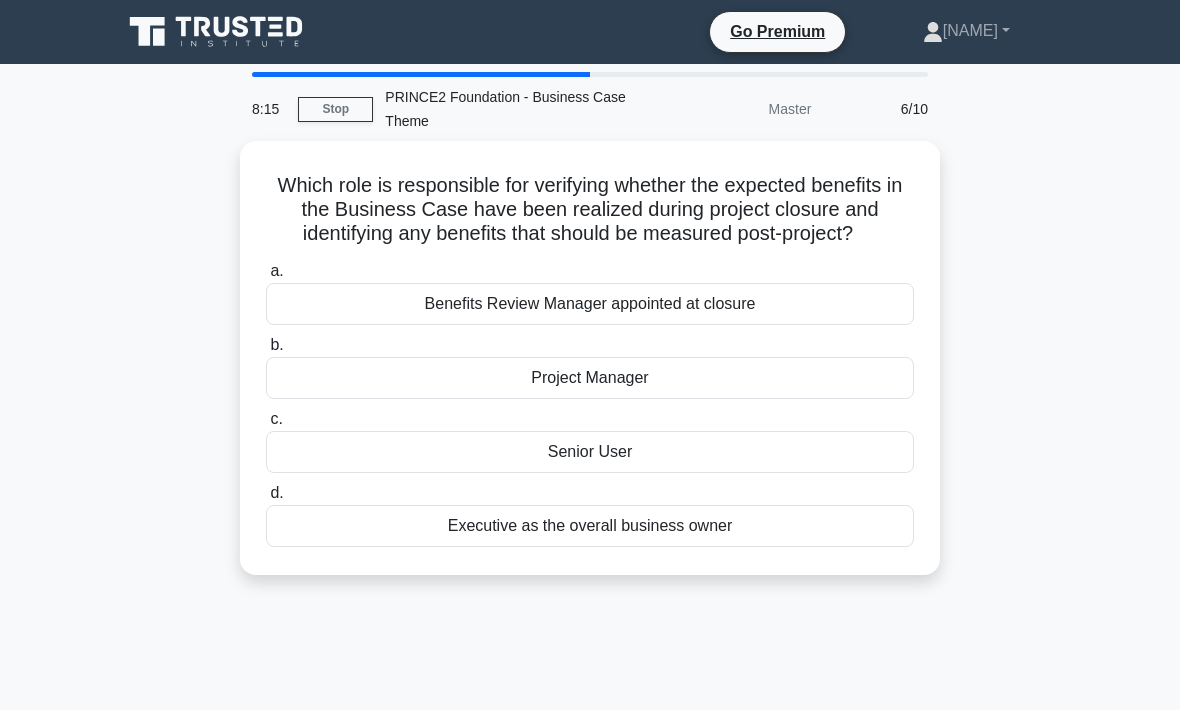 click on "Project Manager" at bounding box center (590, 378) 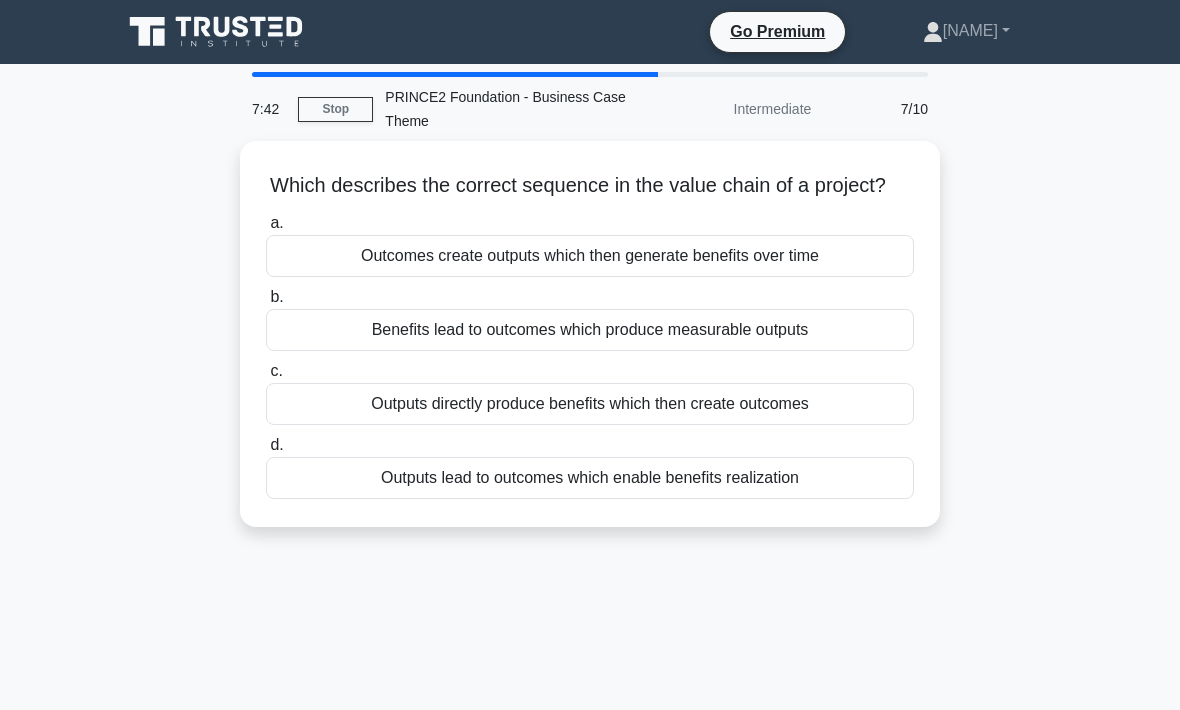 click on "Outputs lead to outcomes which enable benefits realization" at bounding box center (590, 478) 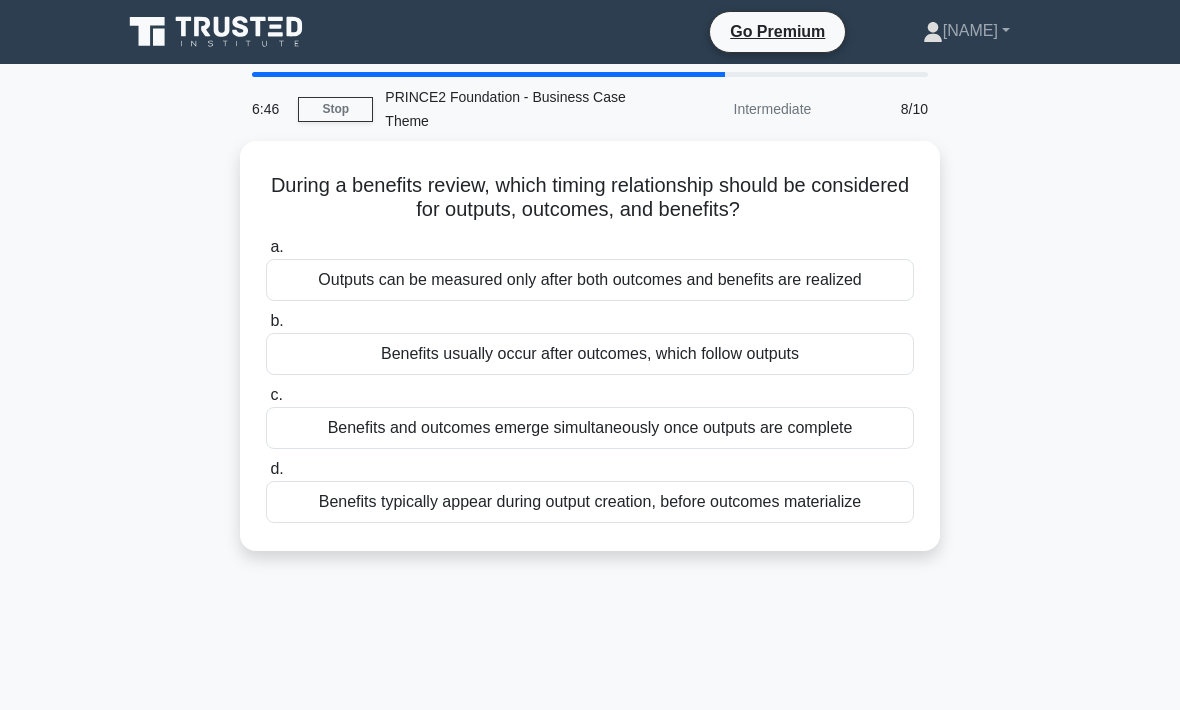 click on "Benefits usually occur after outcomes, which follow outputs" at bounding box center [590, 354] 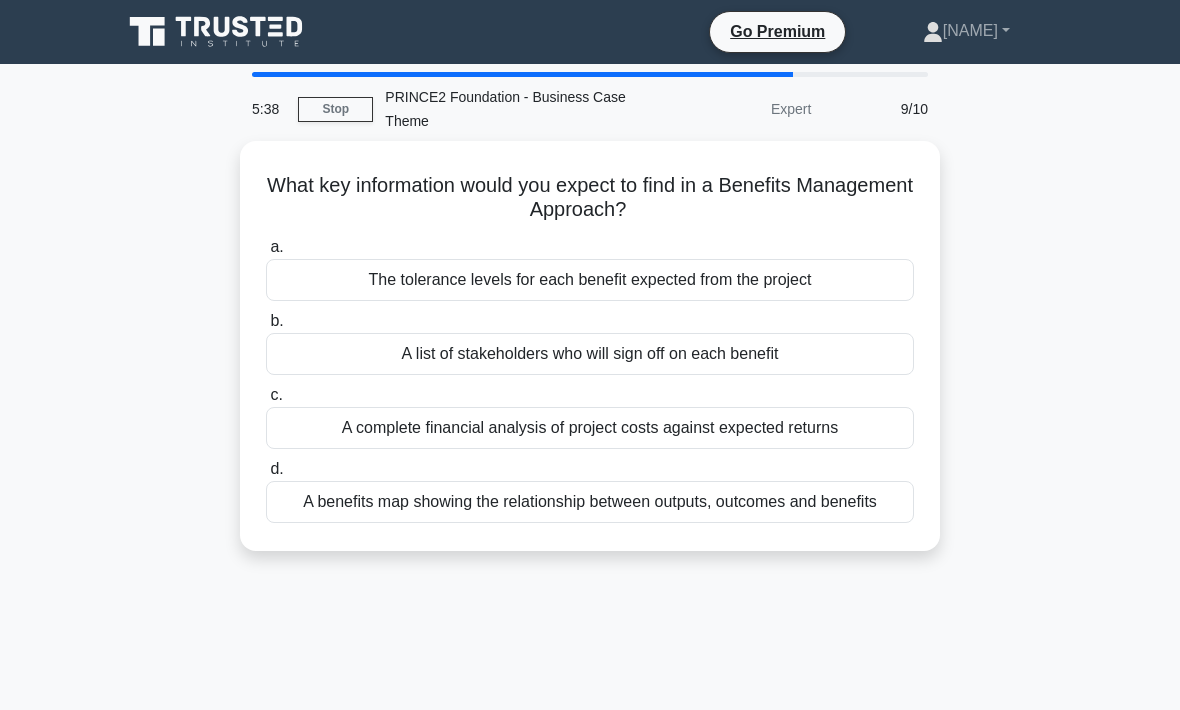 click on "The tolerance levels for each benefit expected from the project" at bounding box center [590, 280] 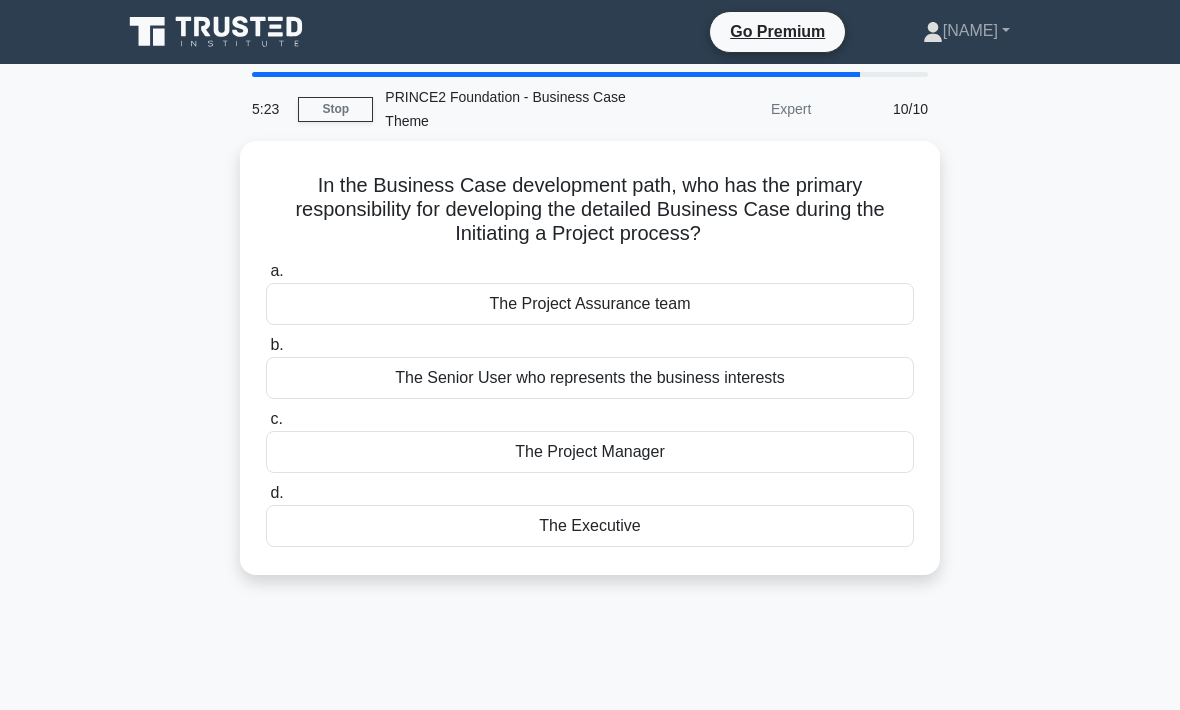 click on "The Executive" at bounding box center [590, 526] 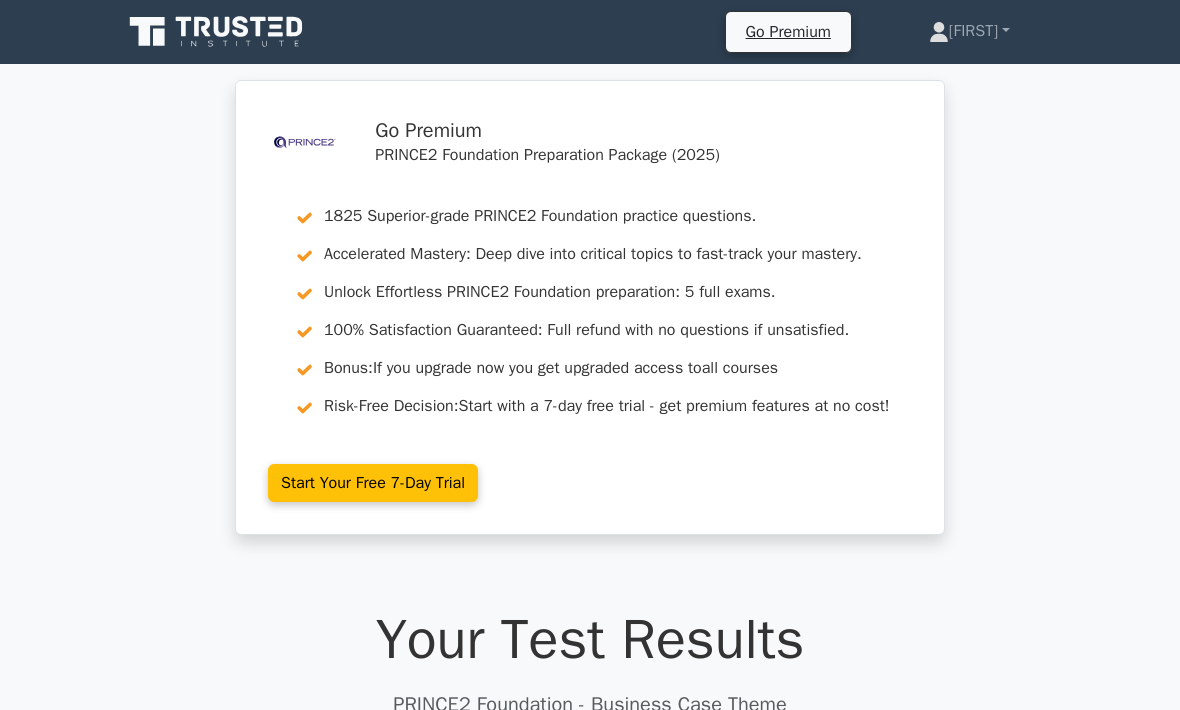 scroll, scrollTop: 0, scrollLeft: 0, axis: both 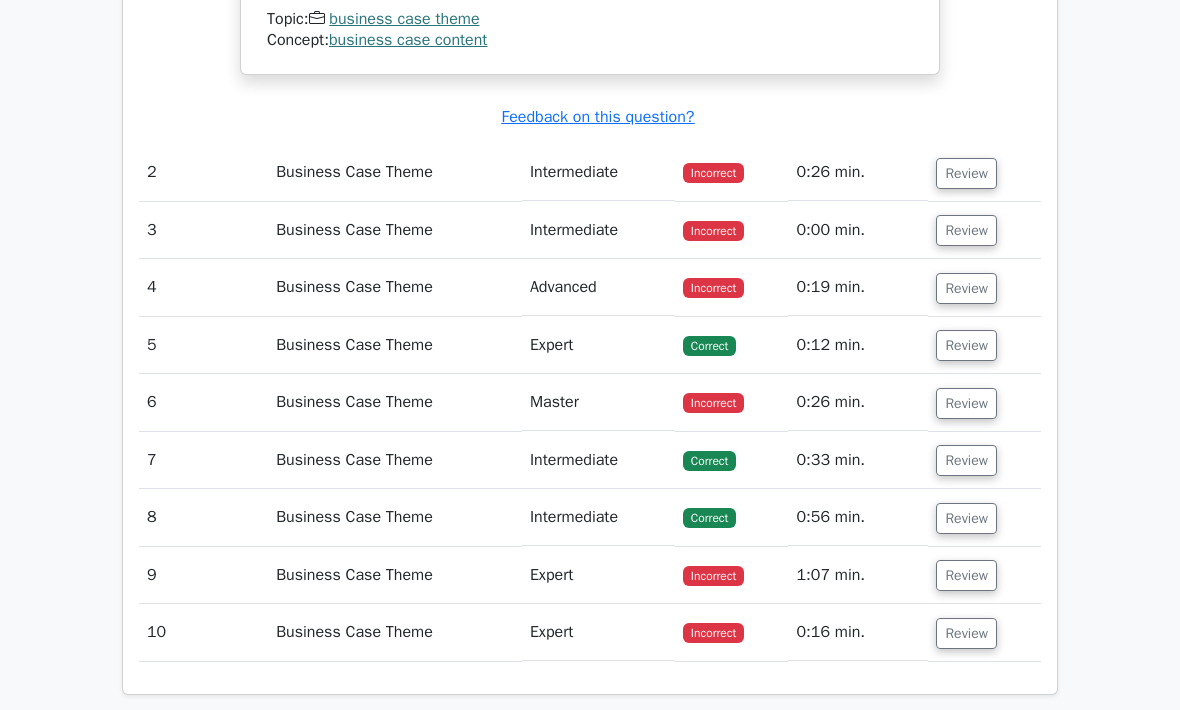 click on "Review" at bounding box center (966, 633) 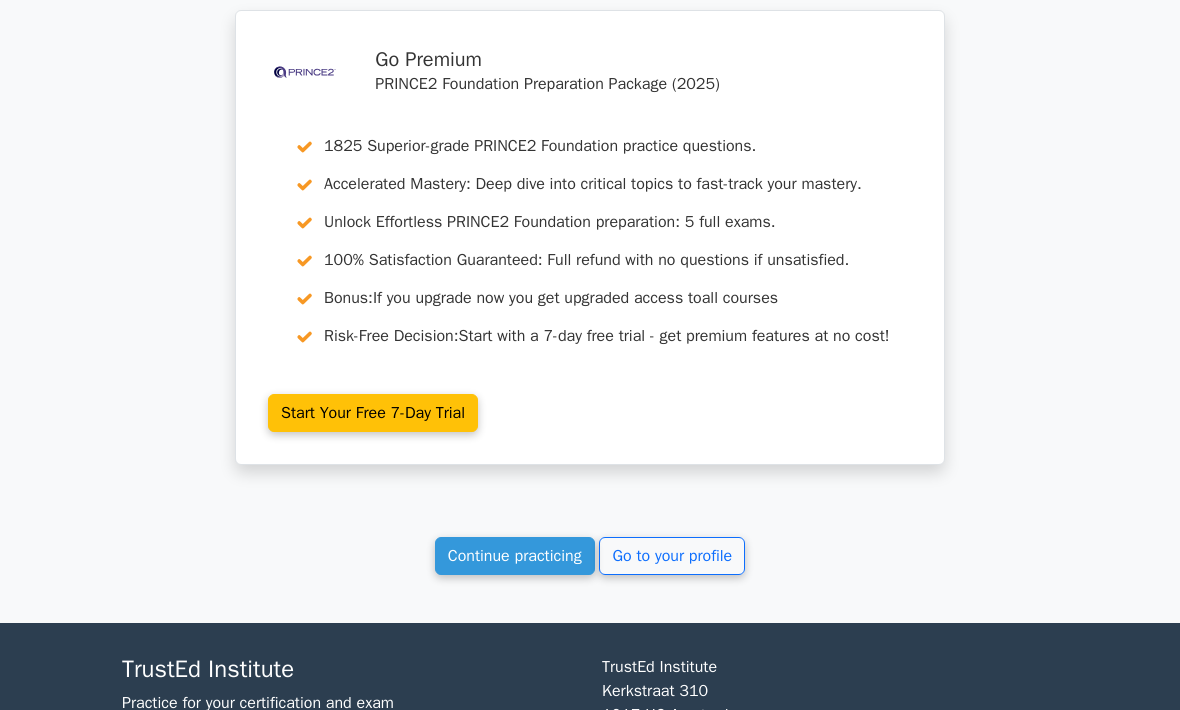 scroll, scrollTop: 3979, scrollLeft: 0, axis: vertical 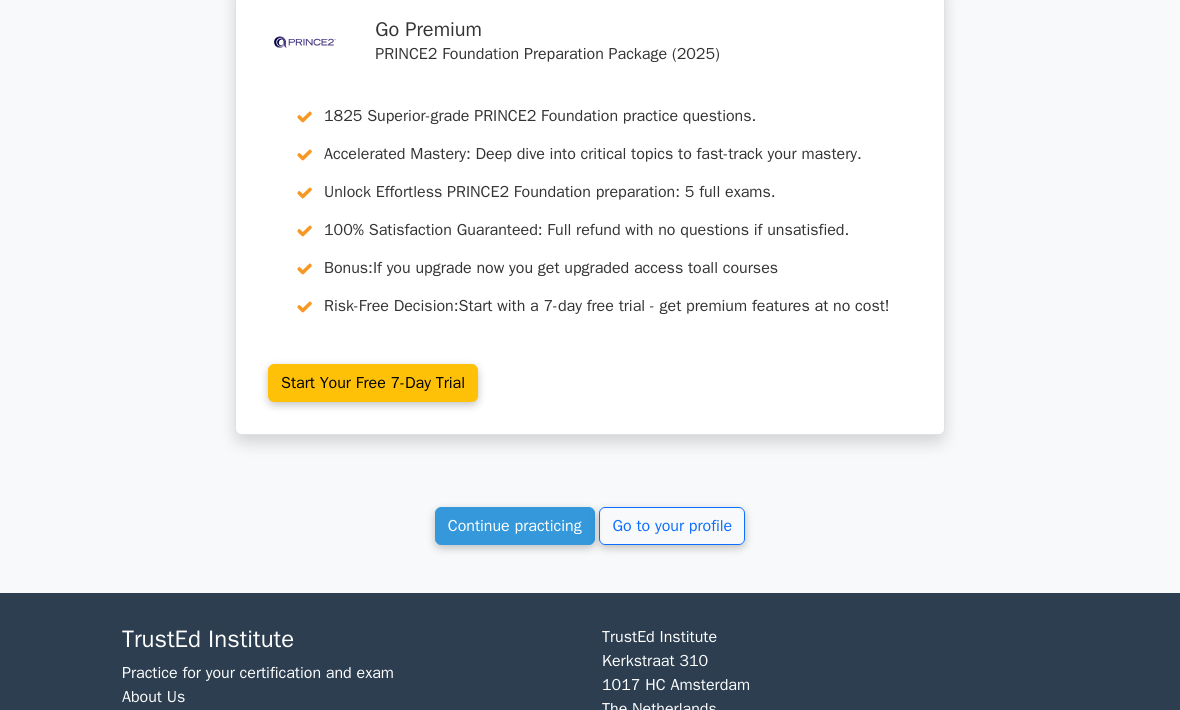 click on "Continue practicing" at bounding box center (515, 527) 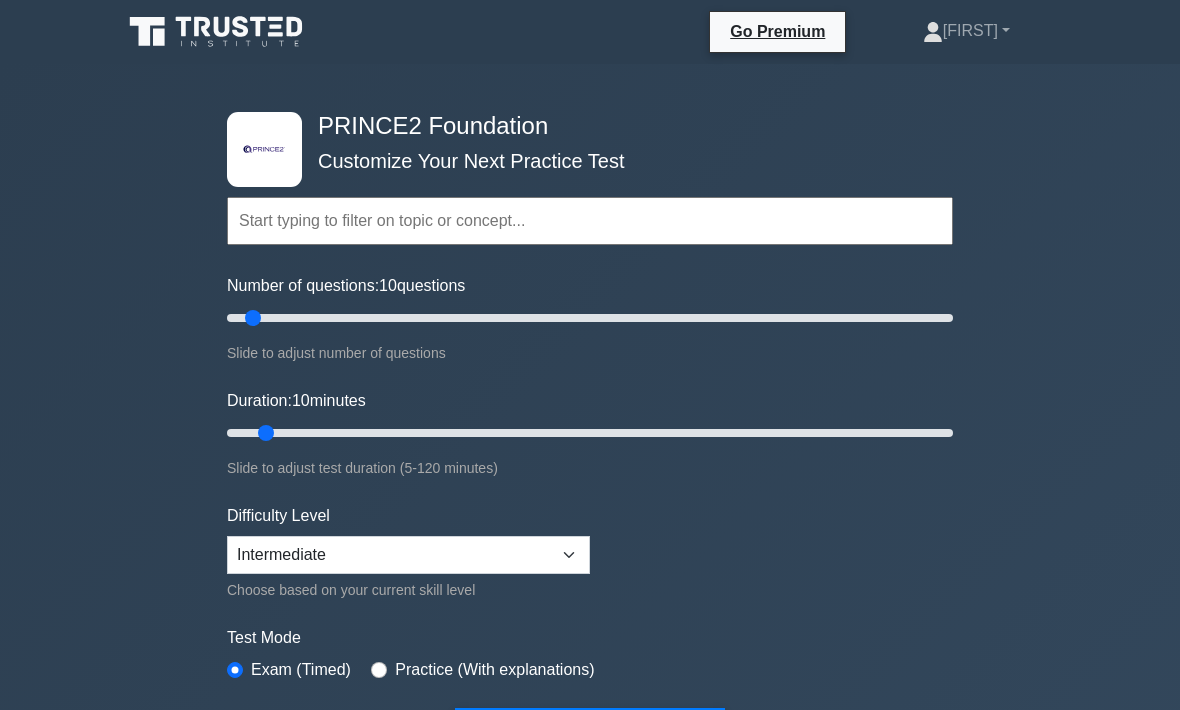 scroll, scrollTop: 0, scrollLeft: 0, axis: both 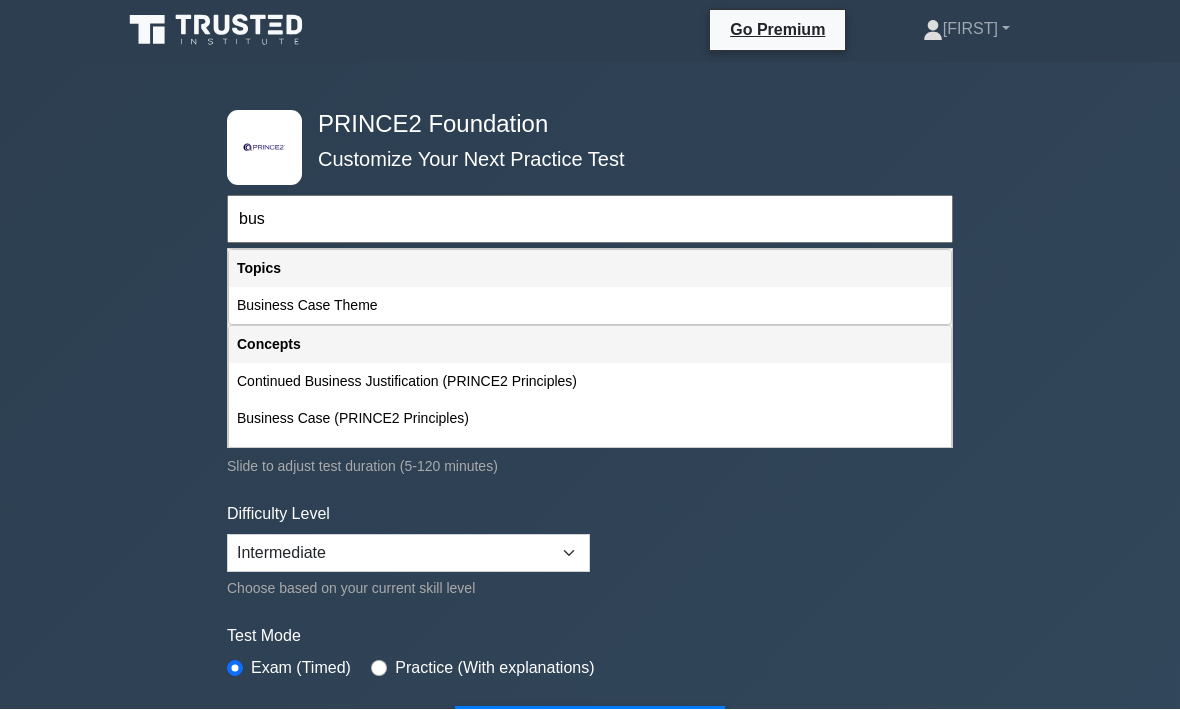 click on "Business Case Theme" at bounding box center (590, 307) 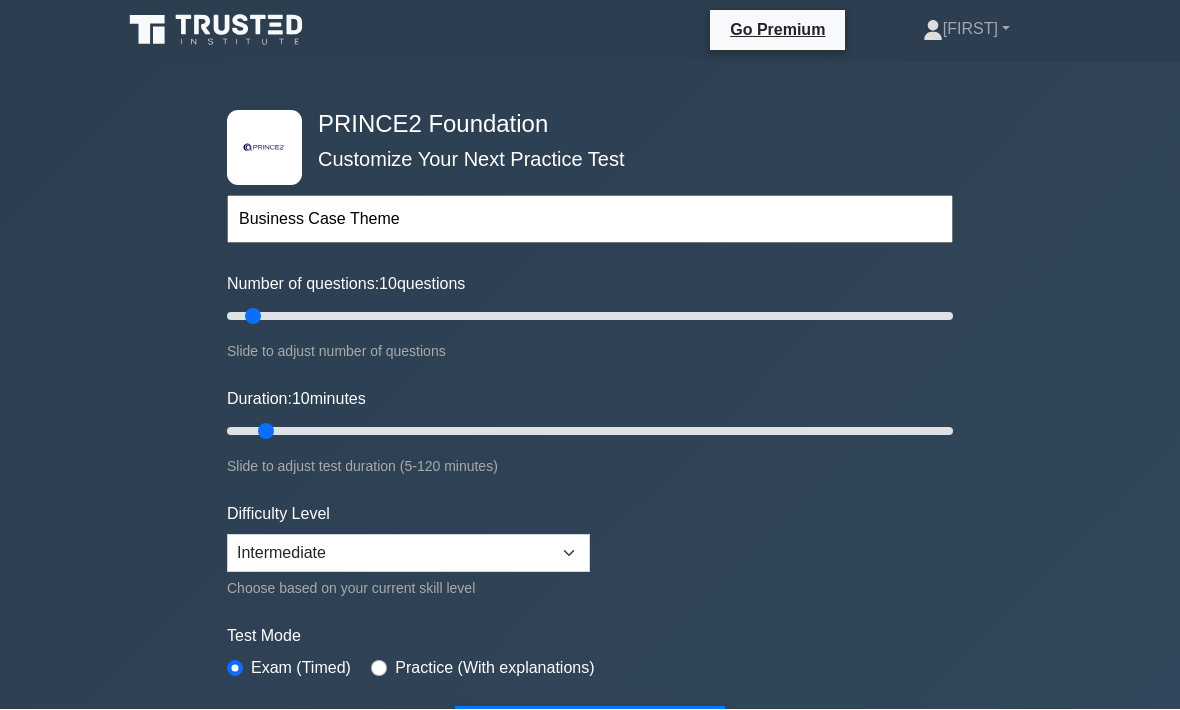 scroll, scrollTop: 1, scrollLeft: 0, axis: vertical 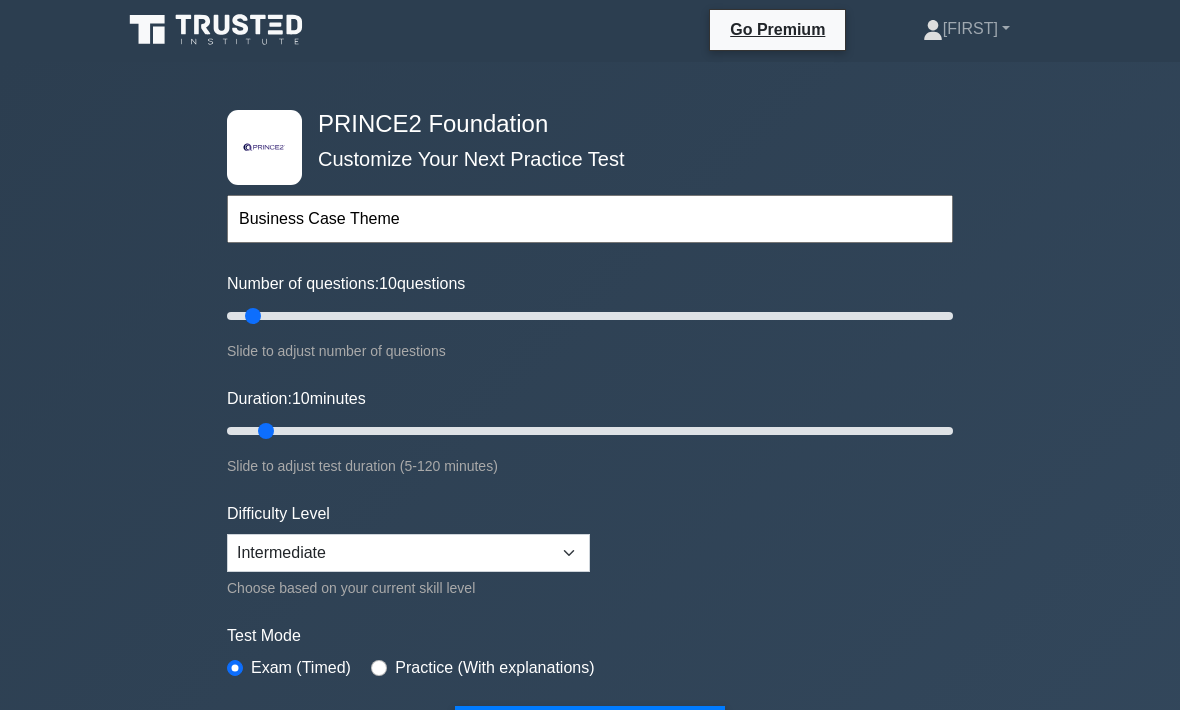 click on "Start Practice Test" at bounding box center (590, 730) 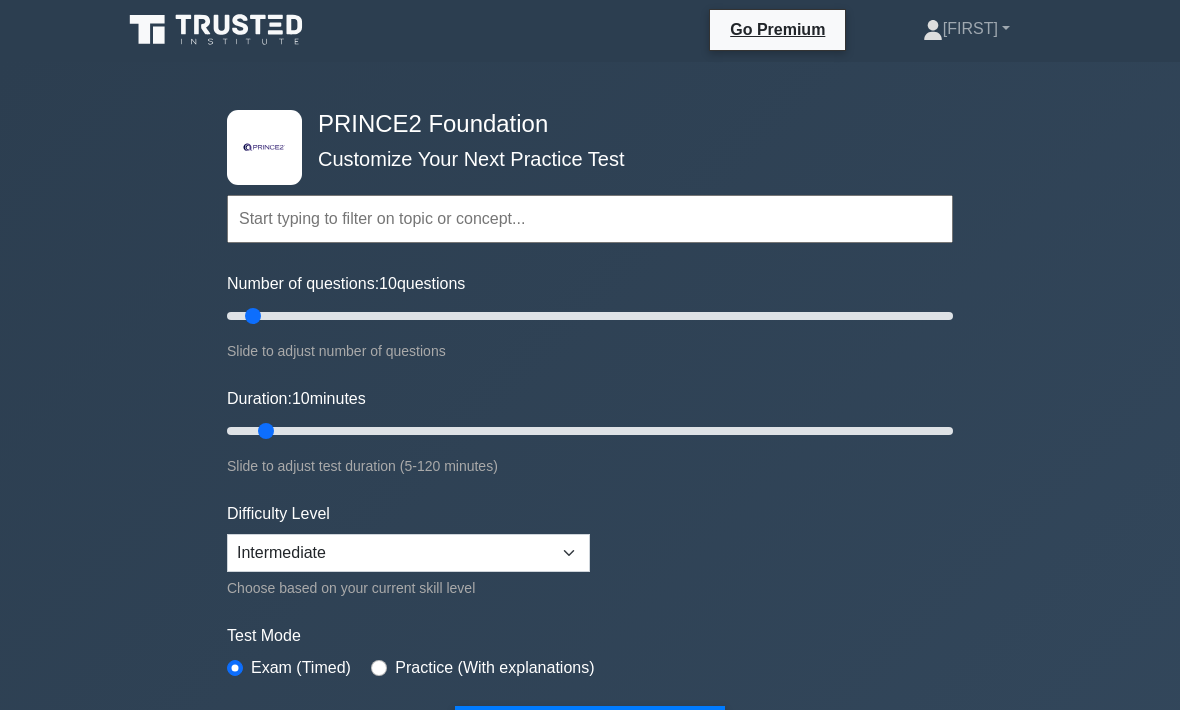 scroll, scrollTop: 2, scrollLeft: 0, axis: vertical 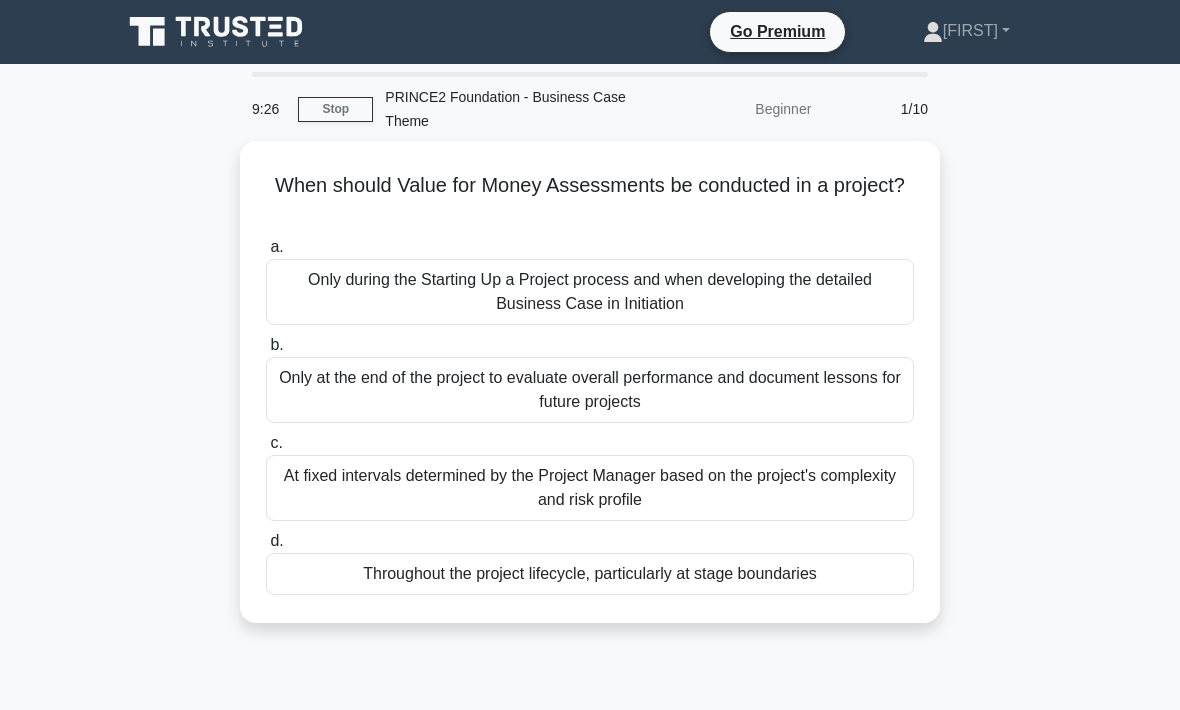 click on "Throughout the project lifecycle, particularly at stage boundaries" at bounding box center (590, 574) 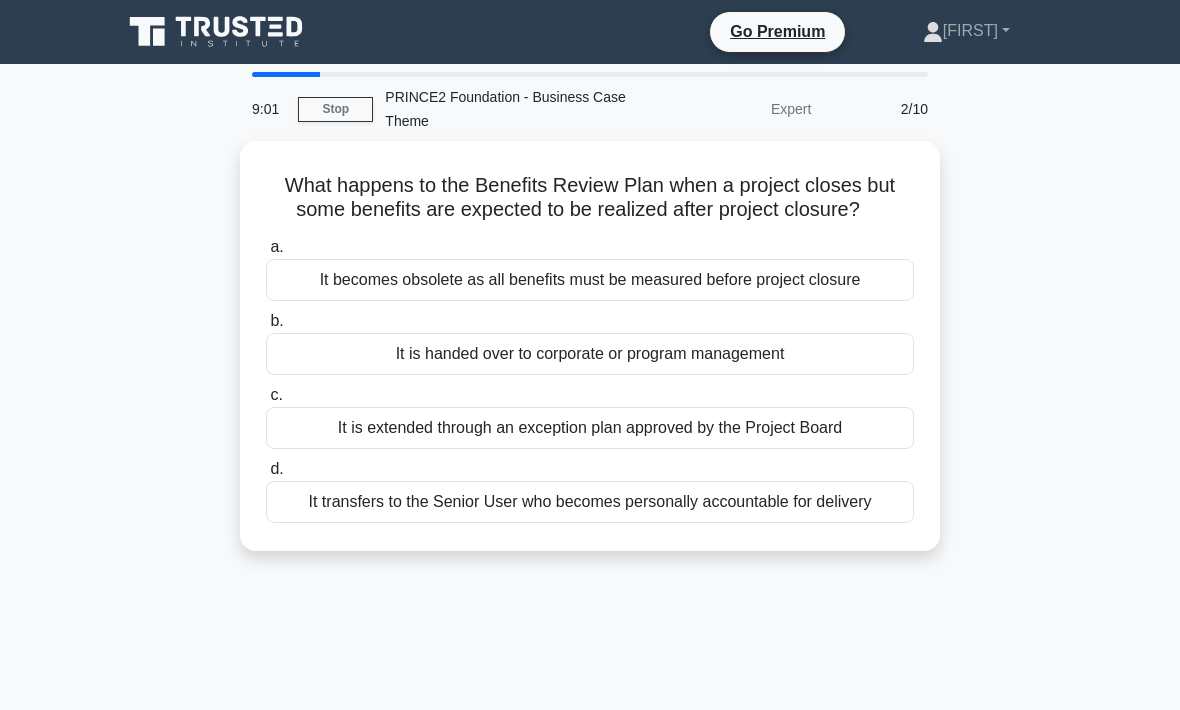 click on "It transfers to the Senior User who becomes personally accountable for delivery" at bounding box center (590, 502) 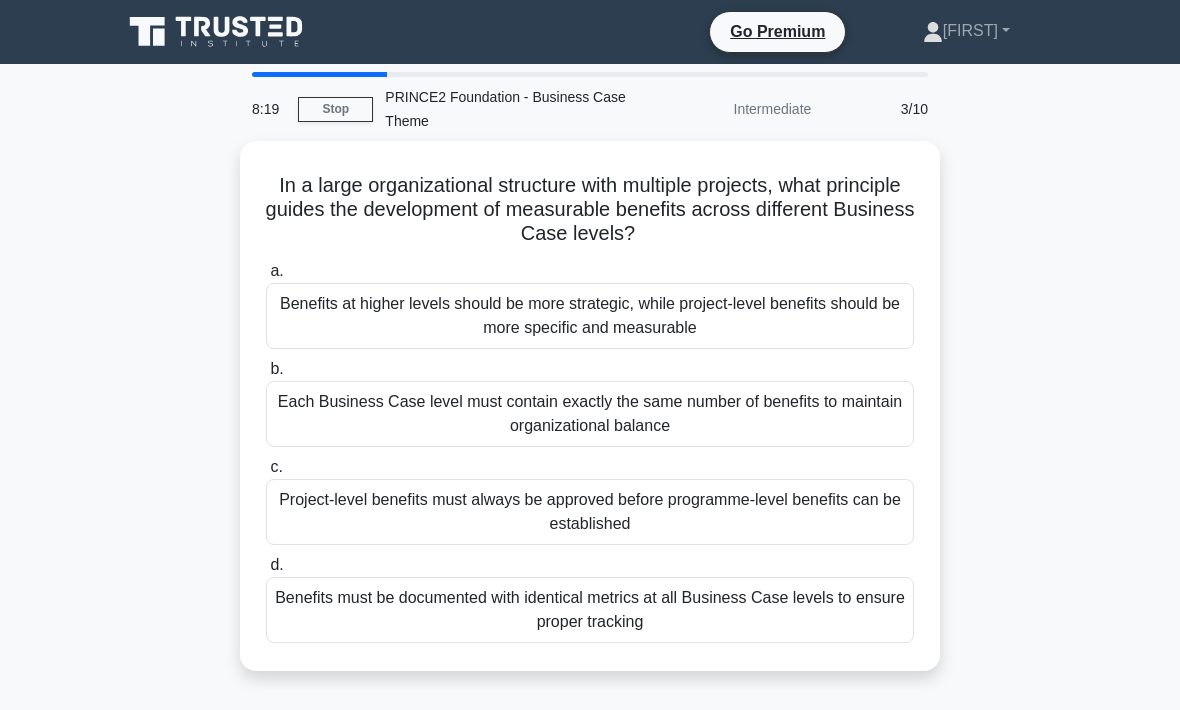 click on "Benefits must be documented with identical metrics at all Business Case levels to ensure proper tracking" at bounding box center [590, 610] 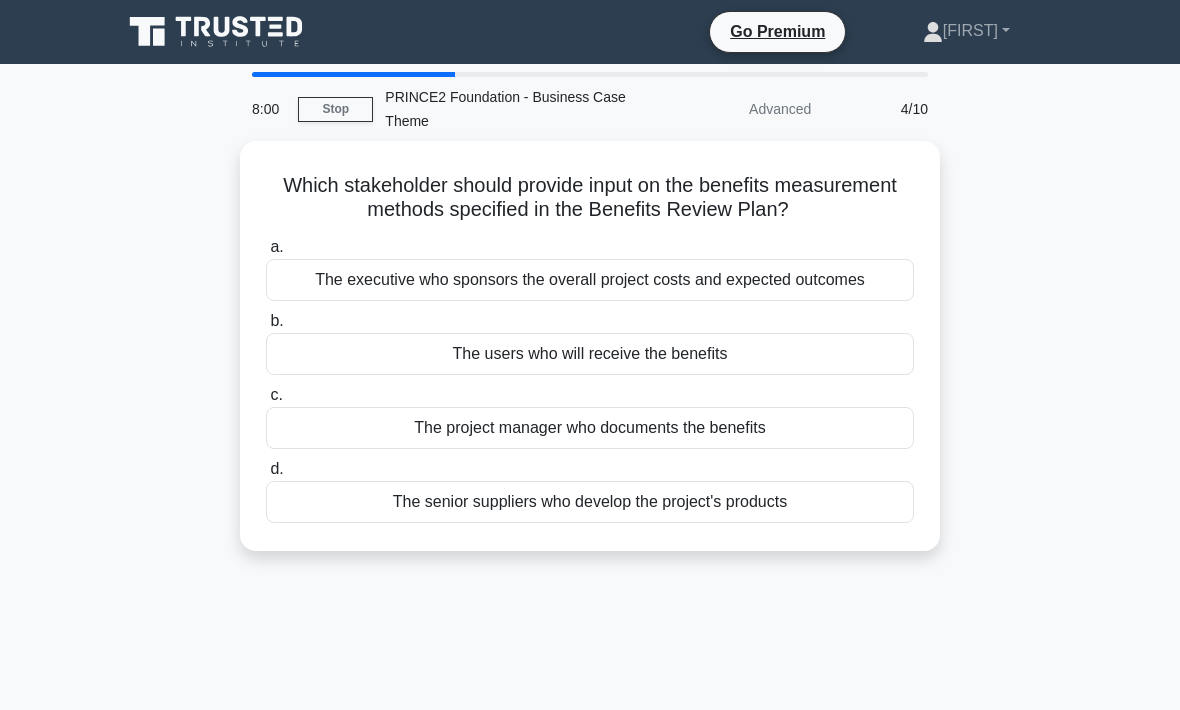 click on "The users who will receive the benefits" at bounding box center (590, 354) 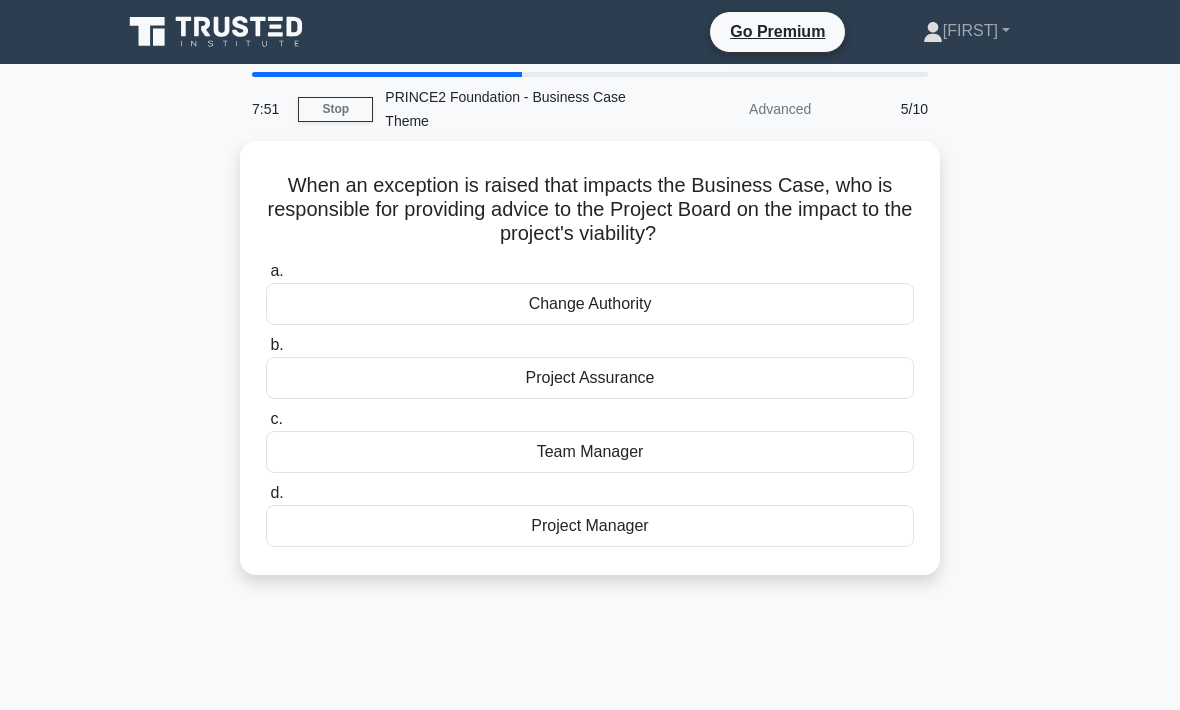 click on "Project Manager" at bounding box center (590, 526) 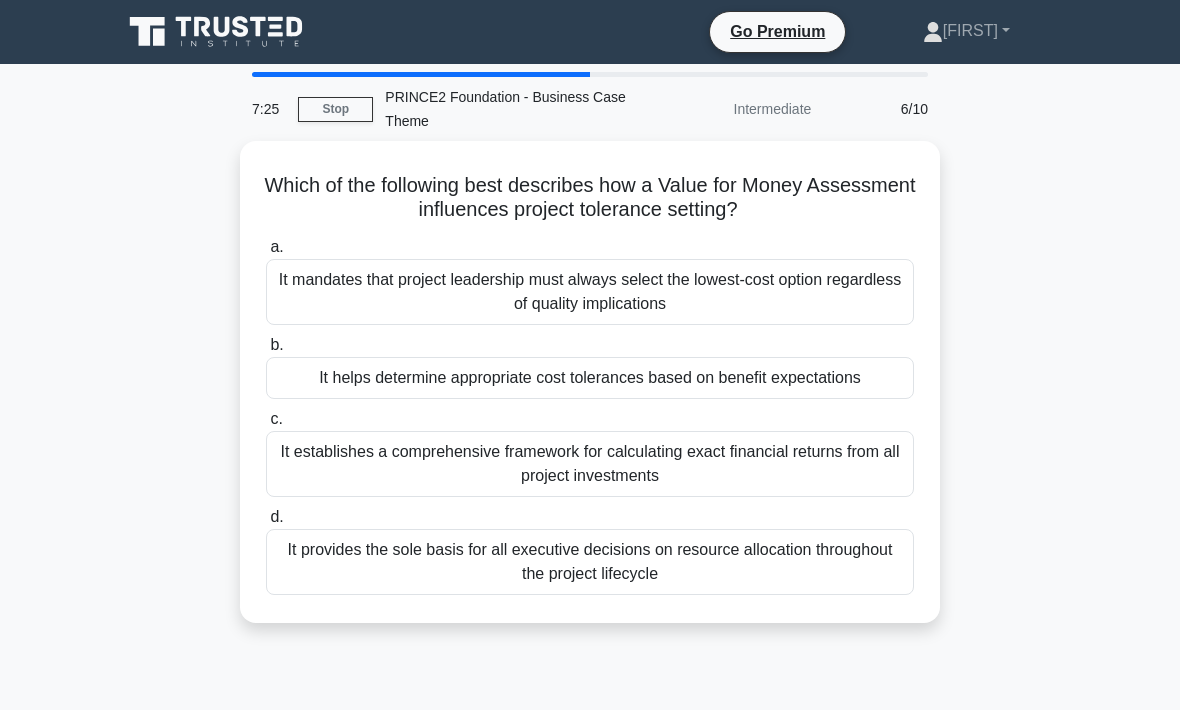 click on "It mandates that project leadership must always select the lowest-cost option regardless of quality implications" at bounding box center [590, 292] 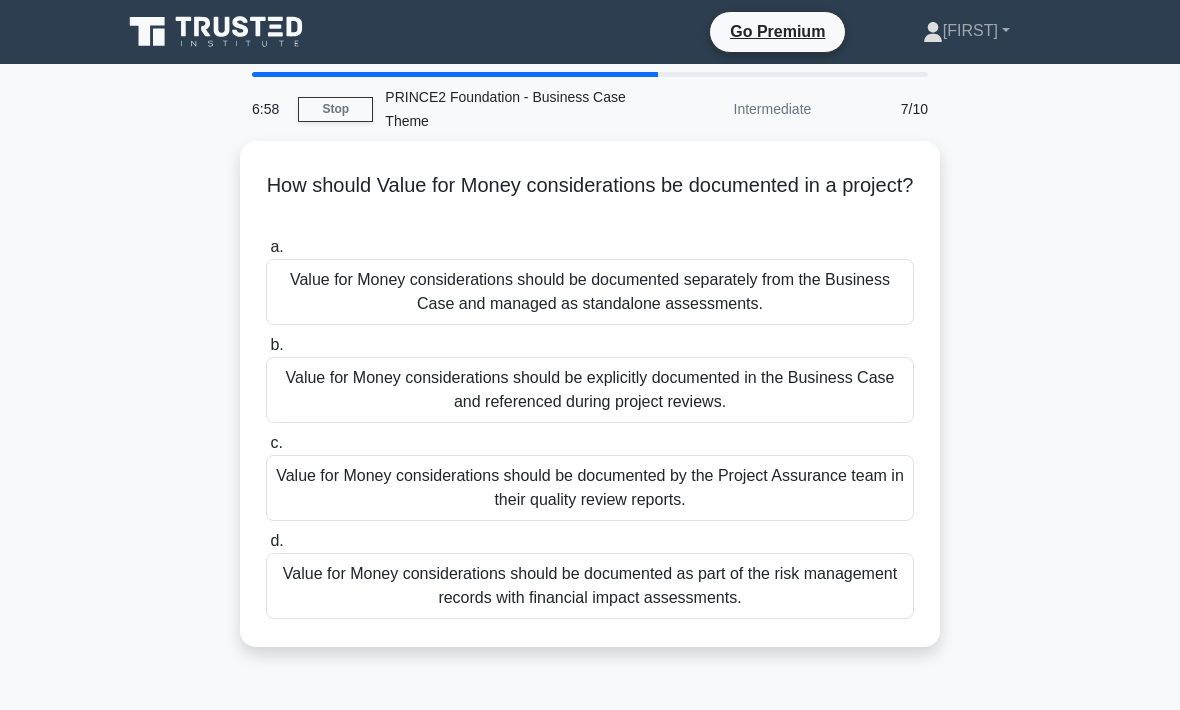 click on "Value for Money considerations should be explicitly documented in the Business Case and referenced during project reviews." at bounding box center (590, 390) 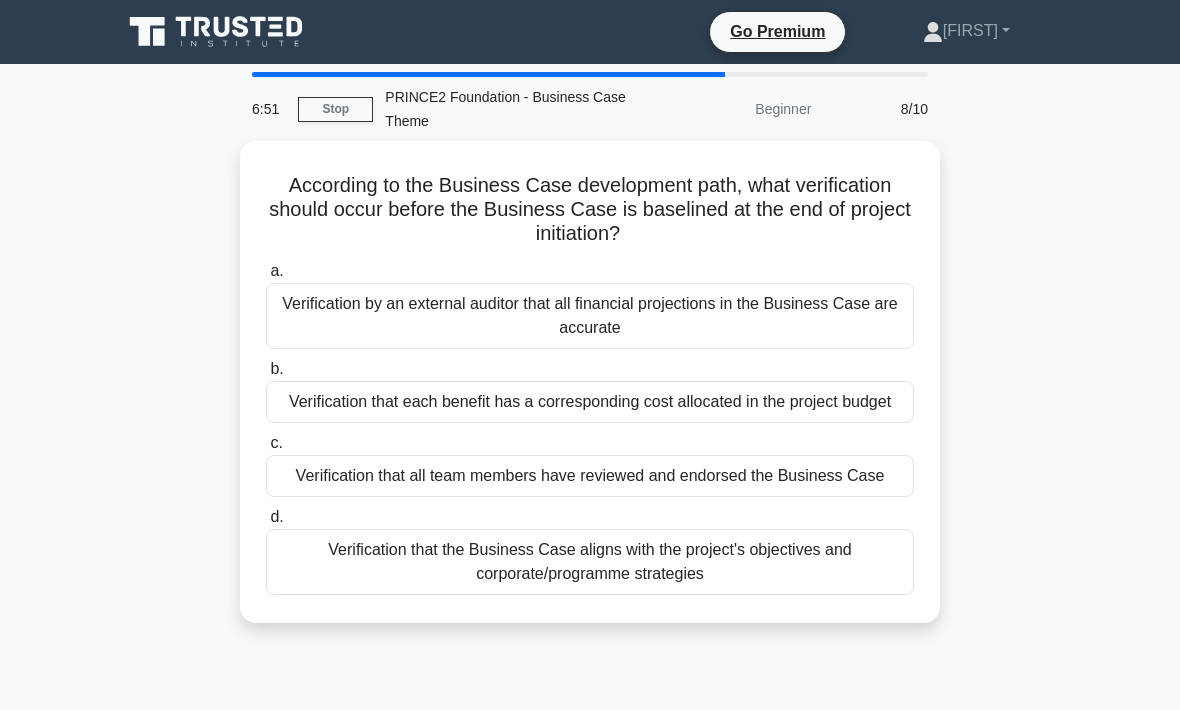 click on "Verification by an external auditor that all financial projections in the Business Case are accurate" at bounding box center [590, 316] 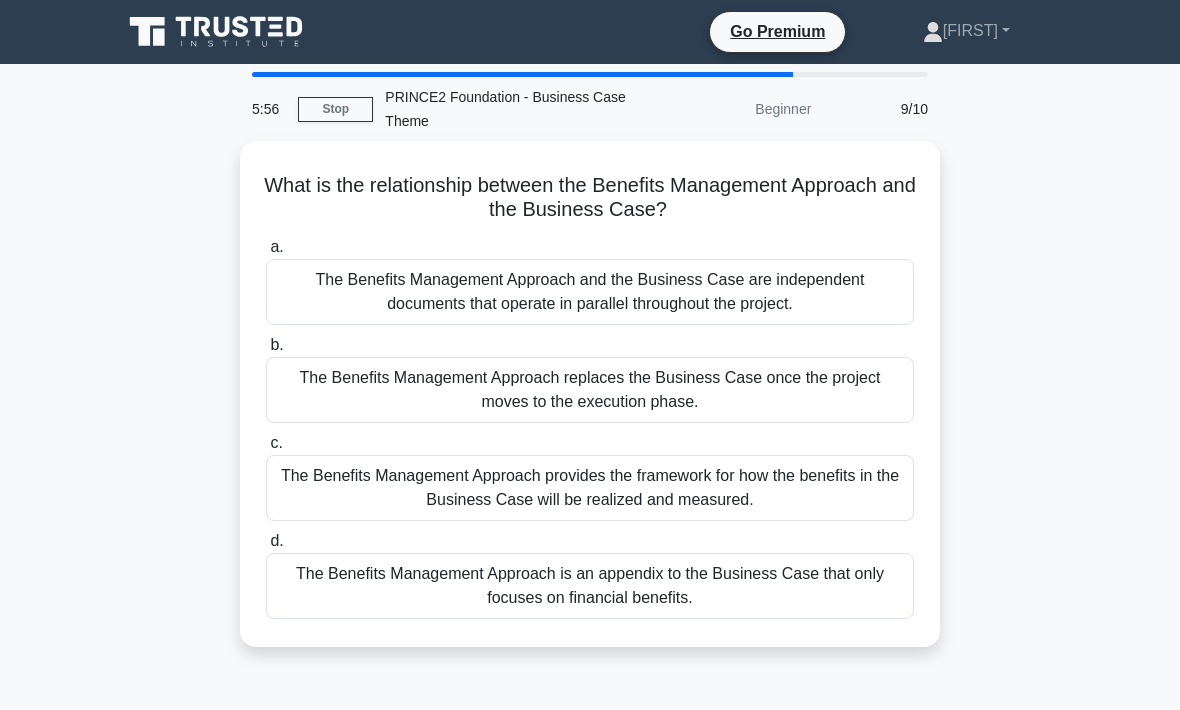 click on "The Benefits Management Approach provides the framework for how the benefits in the Business Case will be realized and measured." at bounding box center [590, 488] 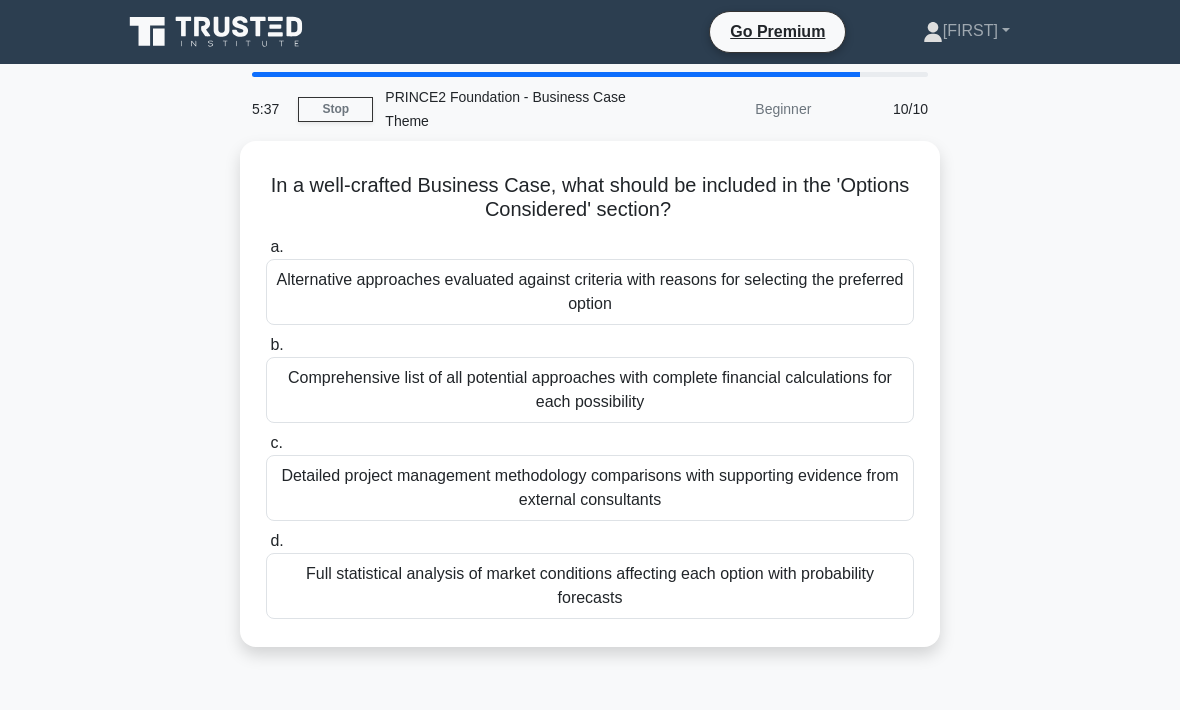 click on "Full statistical analysis of market conditions affecting each option with probability forecasts" at bounding box center (590, 586) 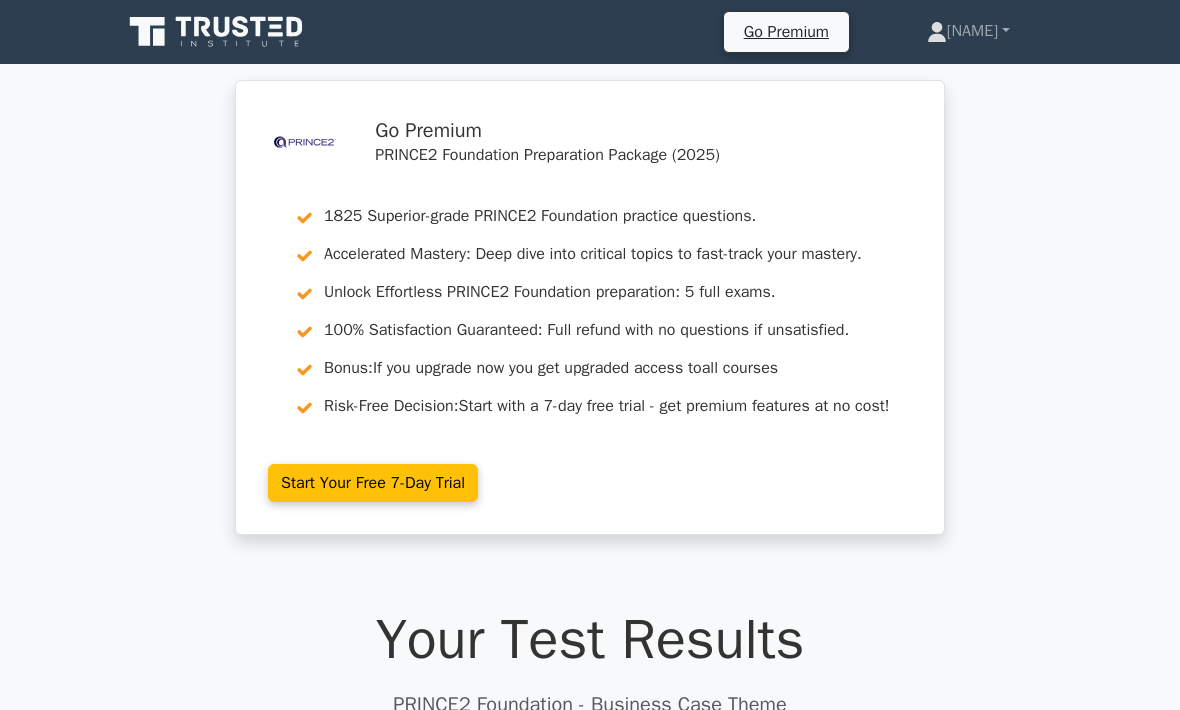 scroll, scrollTop: 0, scrollLeft: 0, axis: both 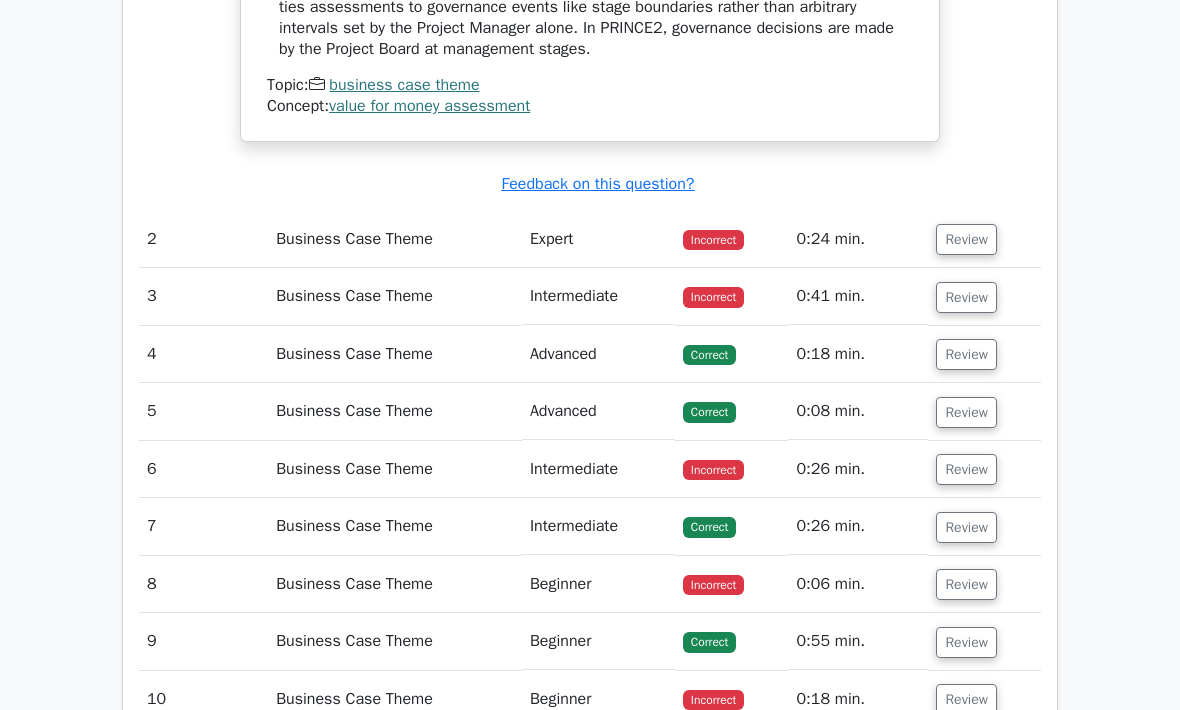 click on "Review" at bounding box center (966, 239) 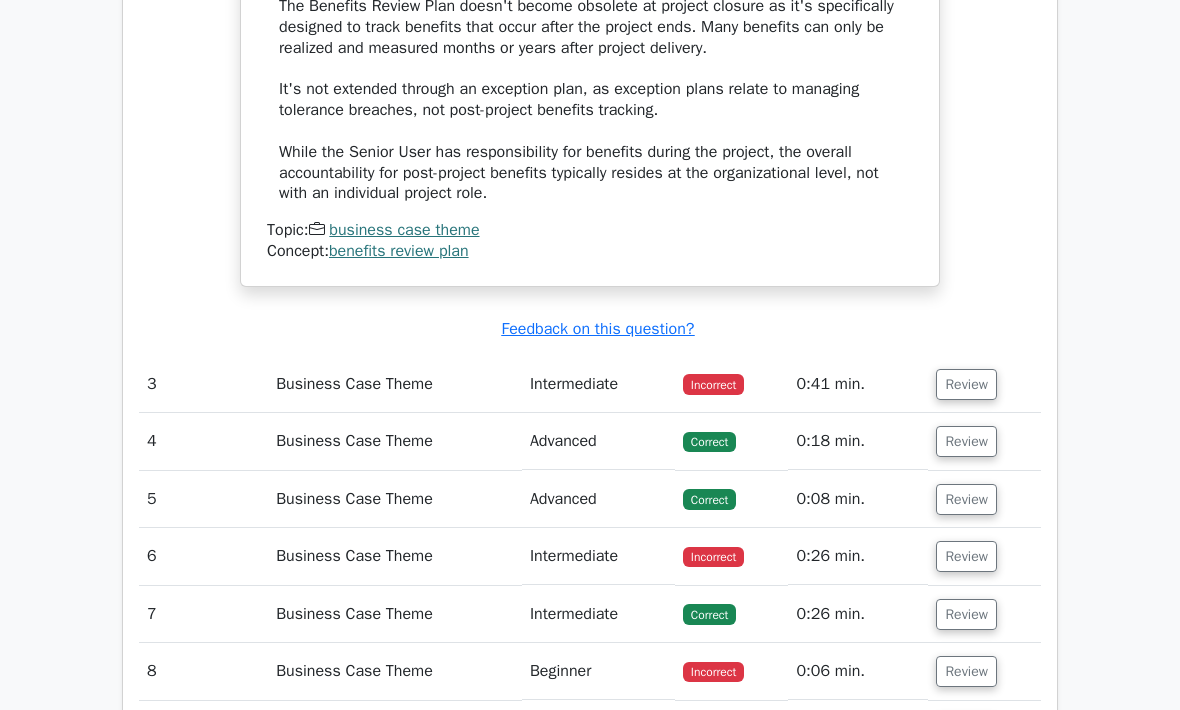 click on "Review" at bounding box center (966, 385) 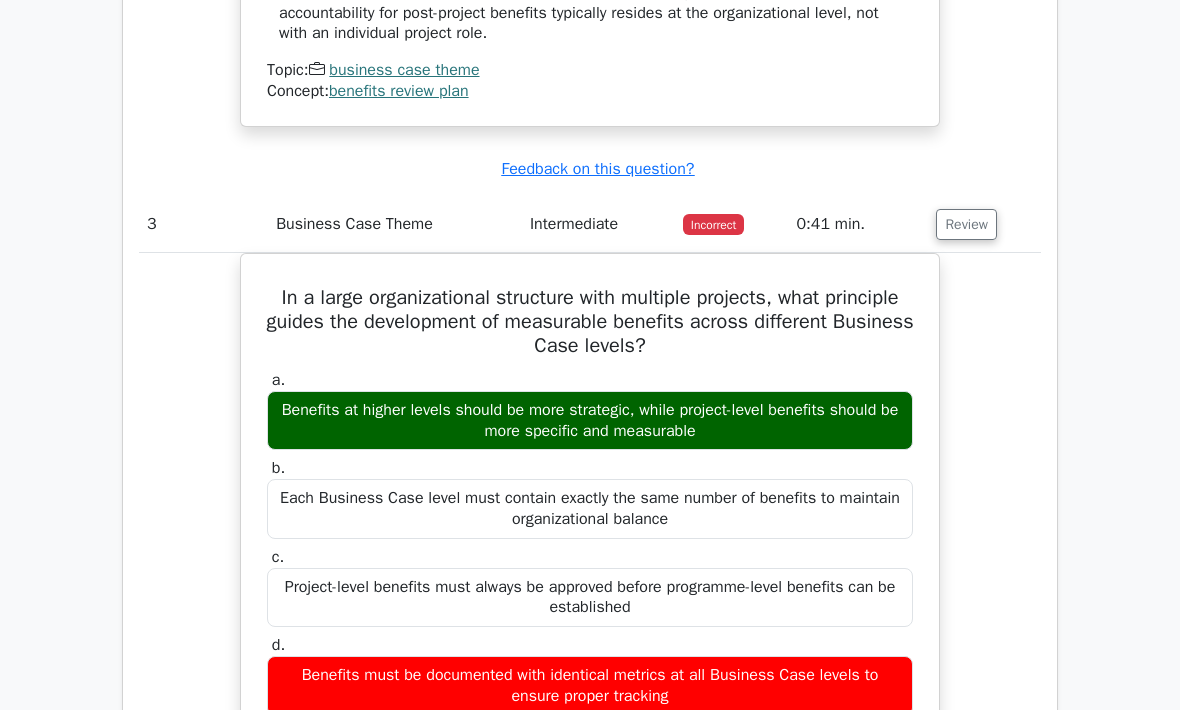 scroll, scrollTop: 3380, scrollLeft: 0, axis: vertical 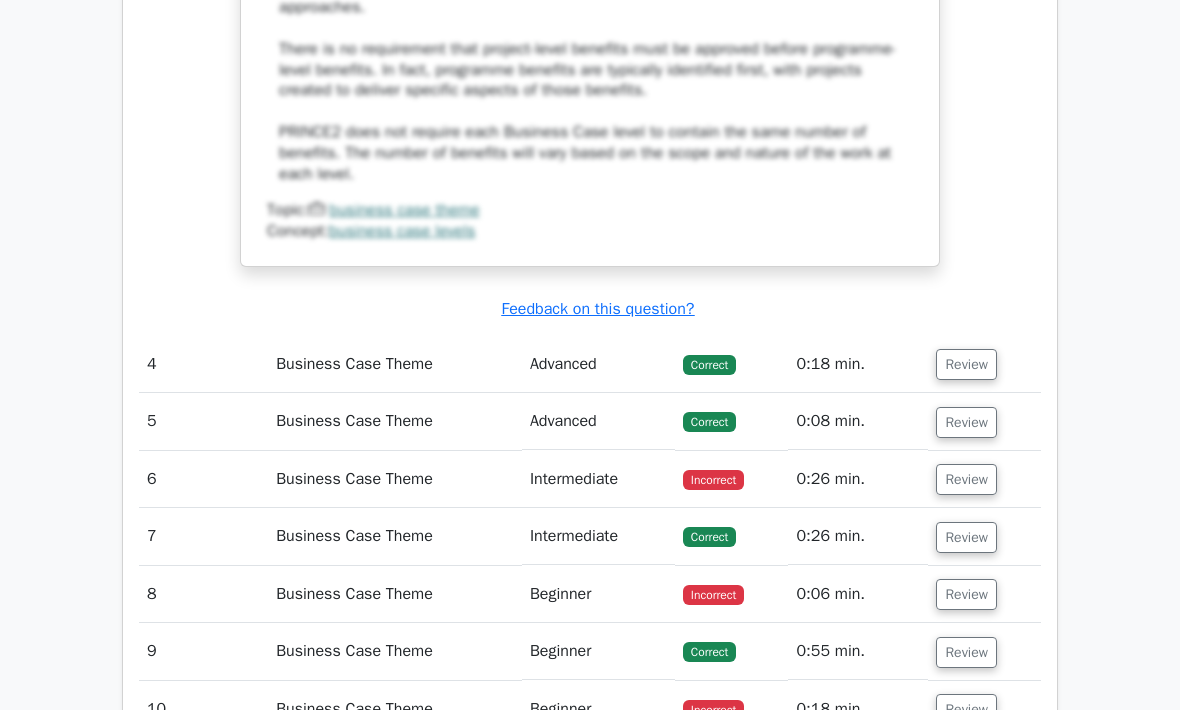 click on "Review" at bounding box center (966, 480) 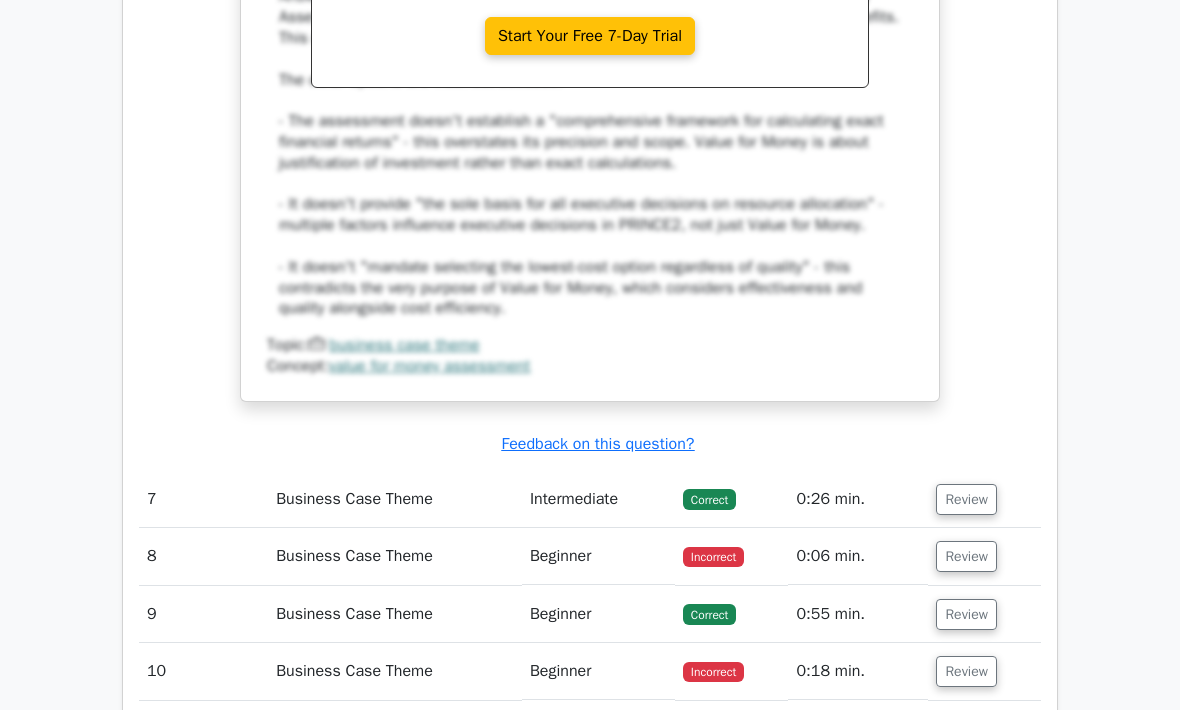 scroll, scrollTop: 5772, scrollLeft: 0, axis: vertical 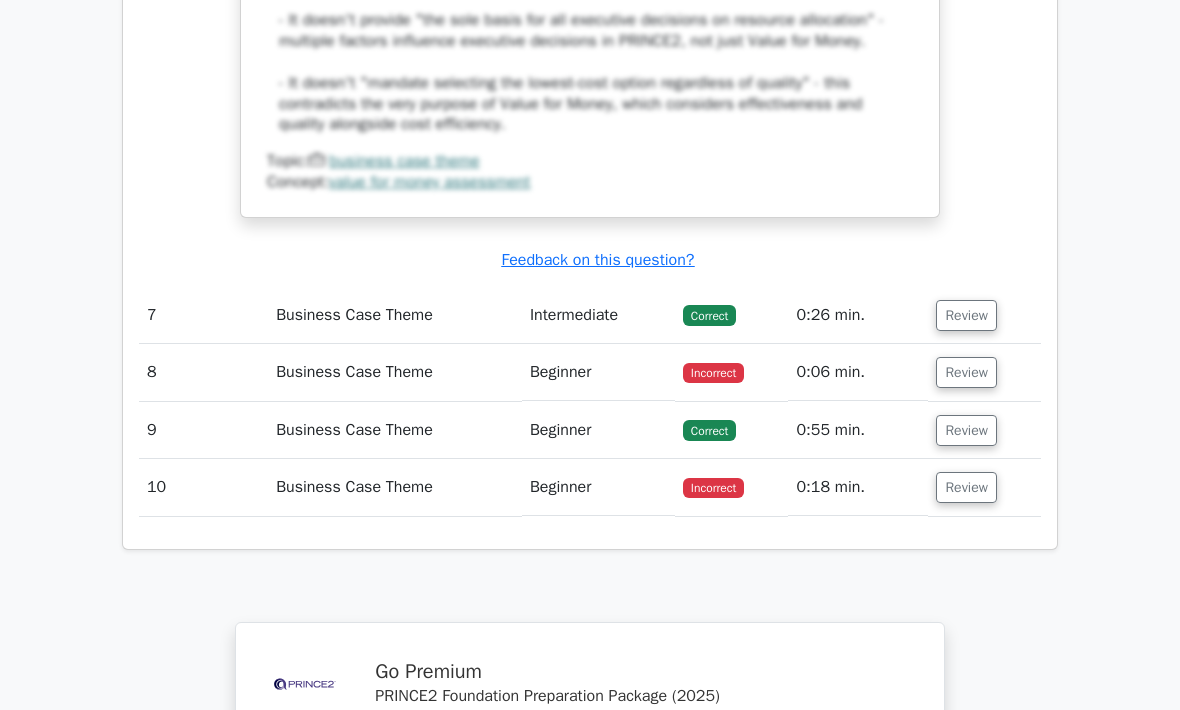 click on "Review" at bounding box center [966, 372] 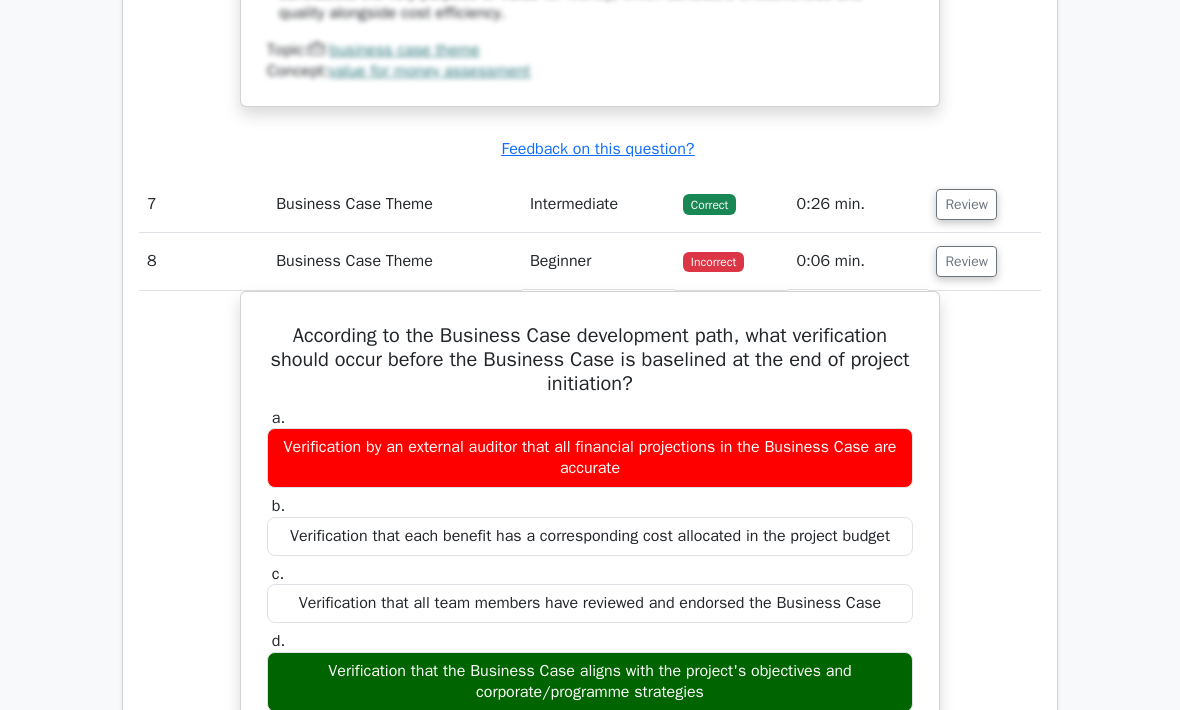 scroll, scrollTop: 5883, scrollLeft: 0, axis: vertical 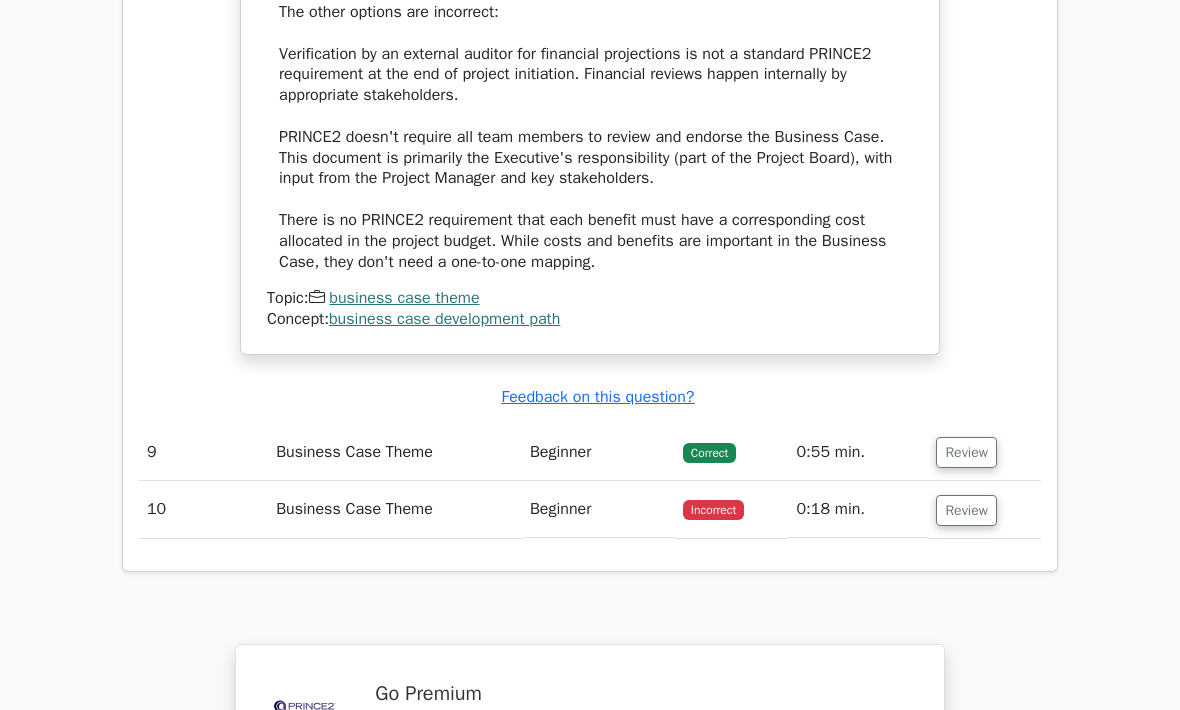 click on "Review" at bounding box center [966, 511] 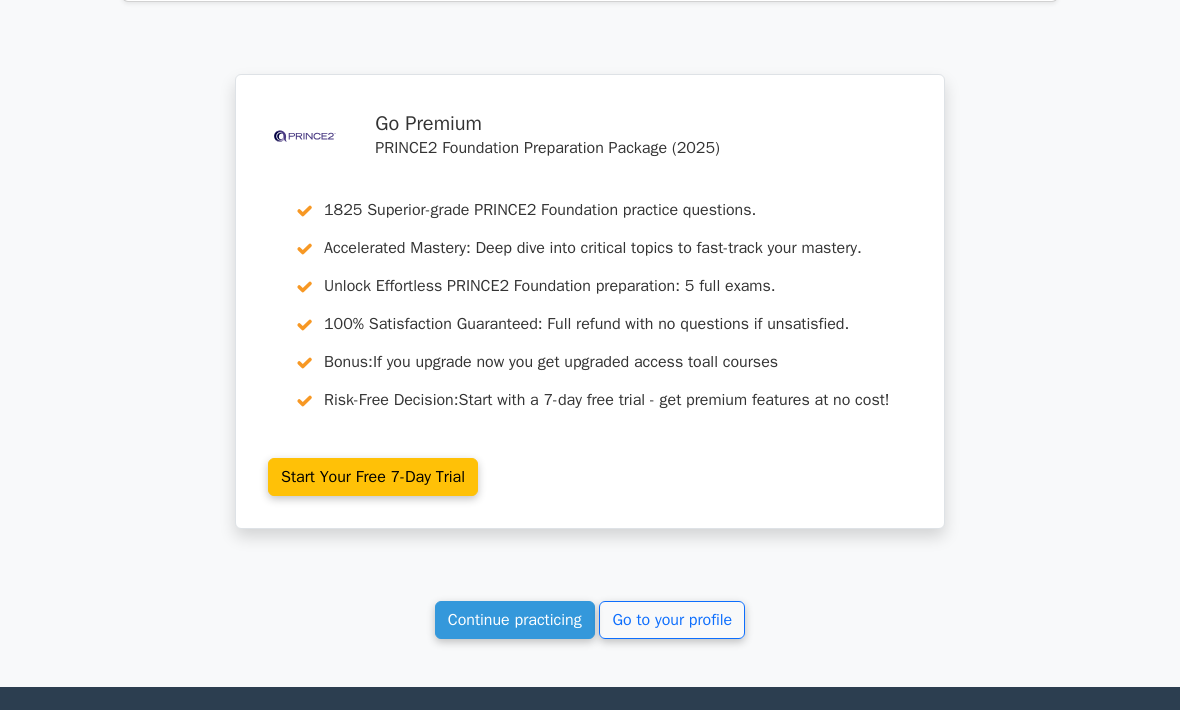scroll, scrollTop: 8617, scrollLeft: 0, axis: vertical 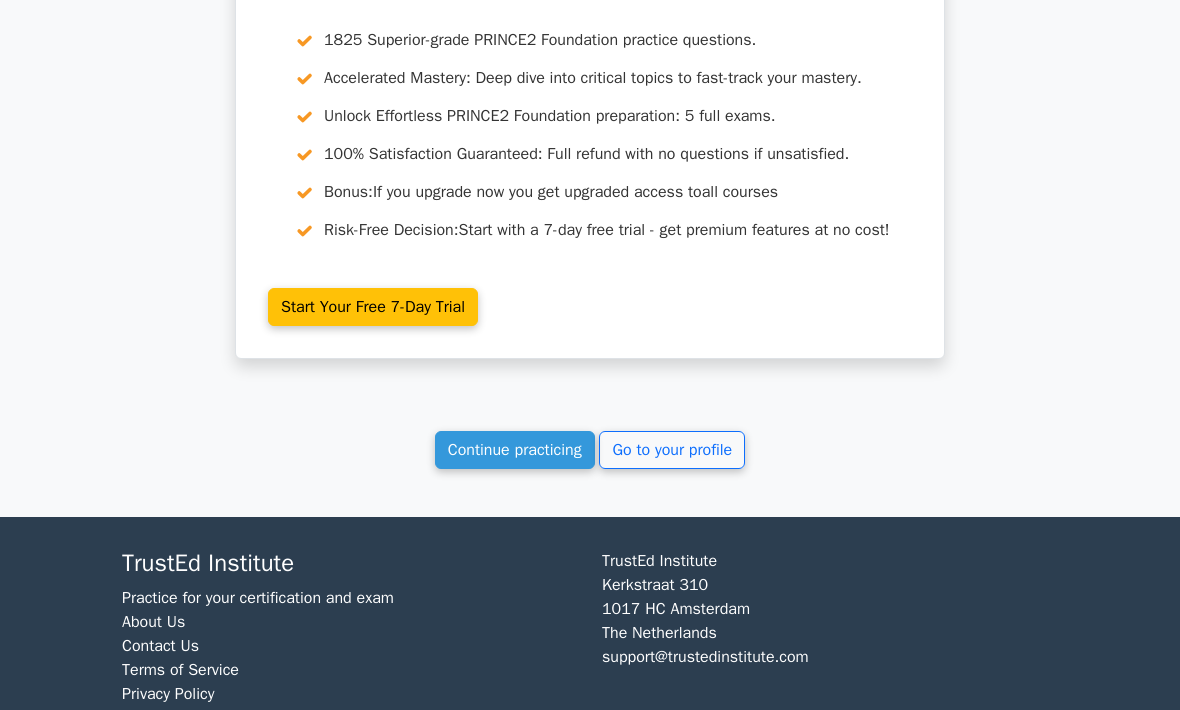 click on "Continue practicing" at bounding box center [515, 451] 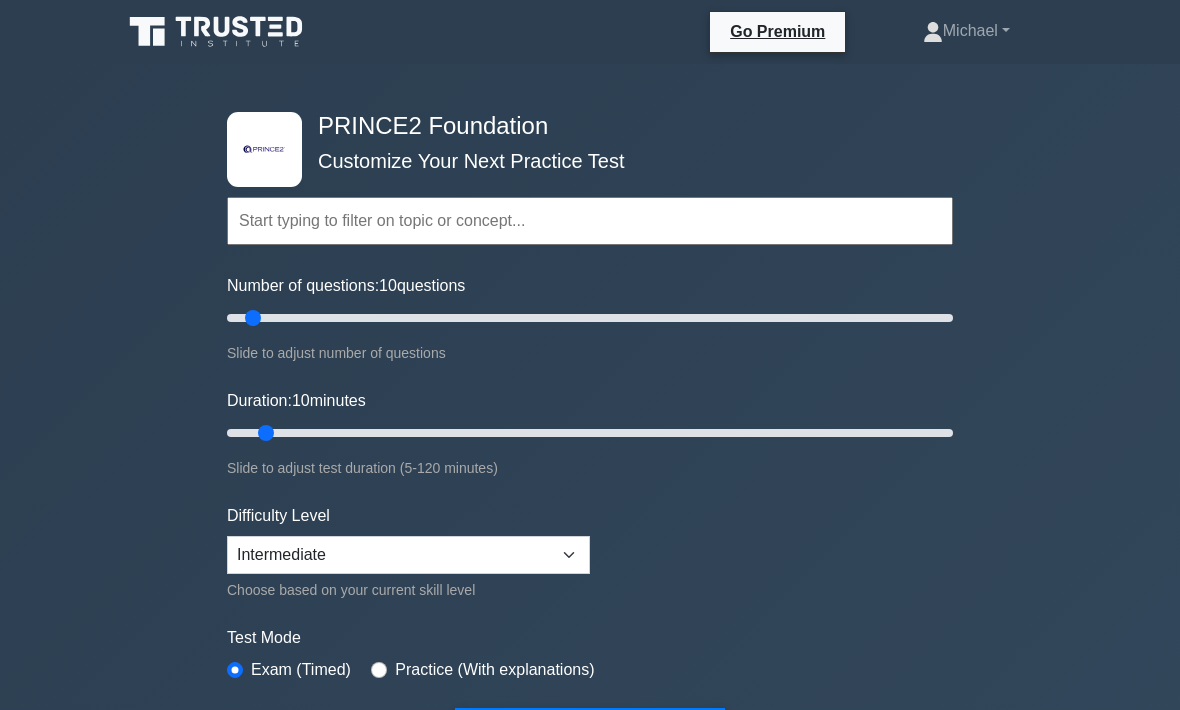 scroll, scrollTop: 0, scrollLeft: 0, axis: both 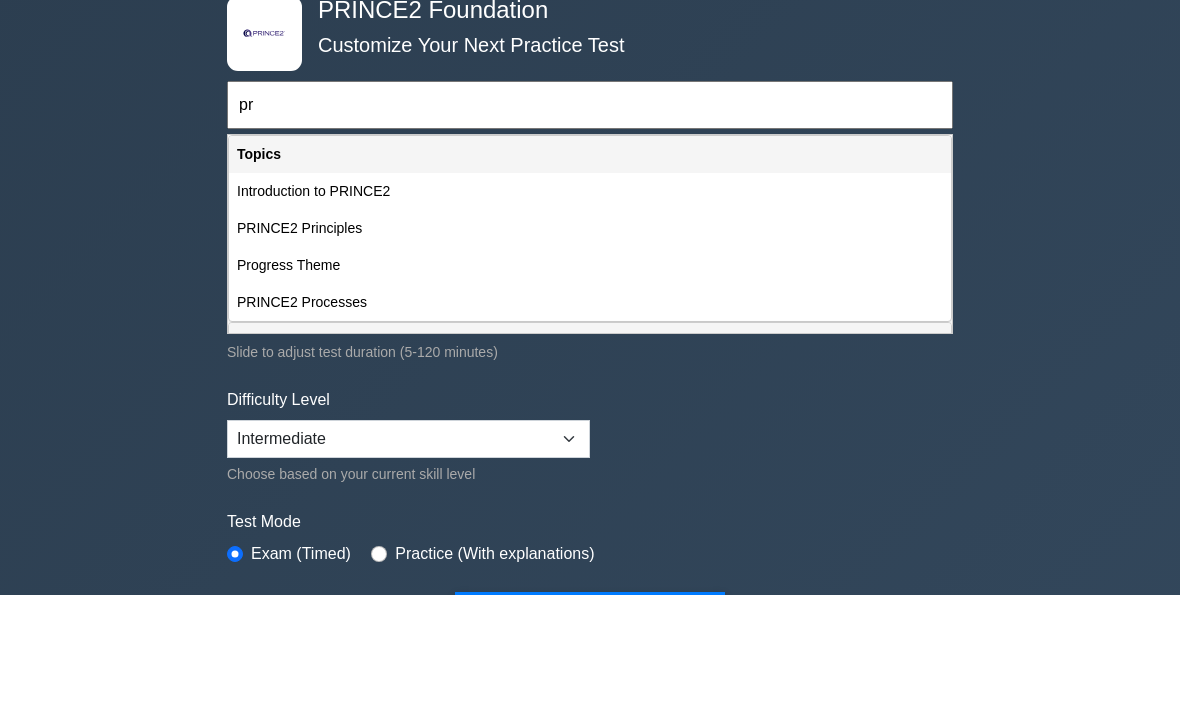 type on "p" 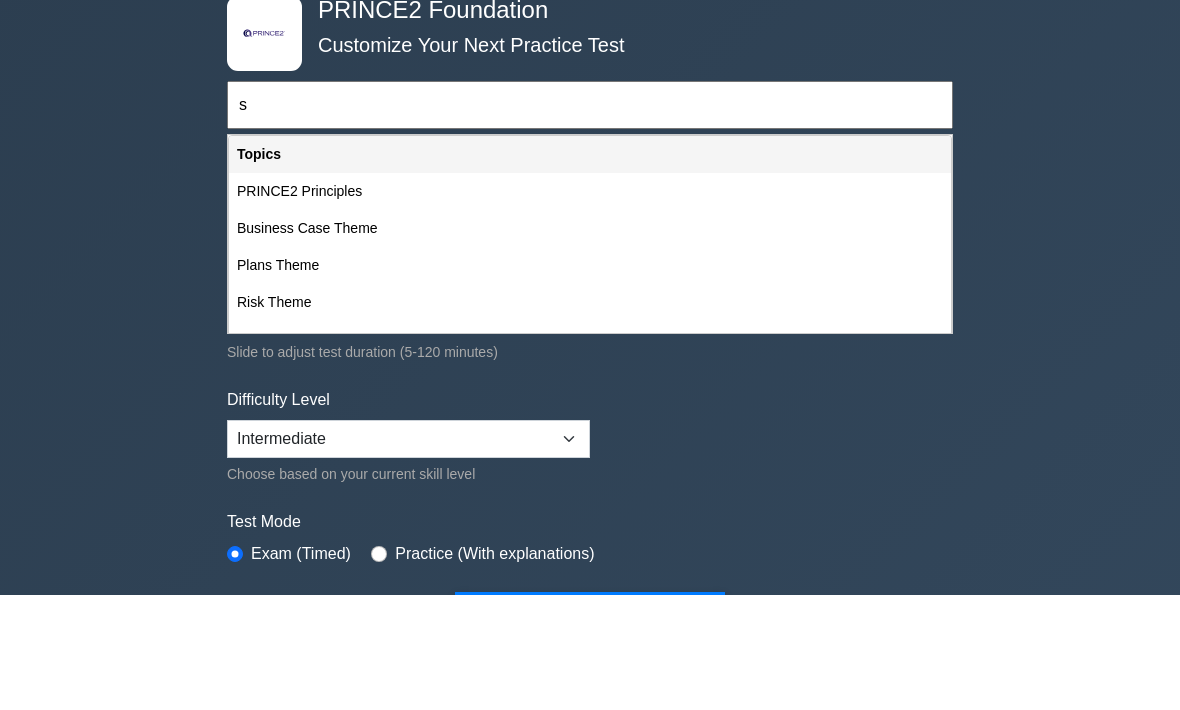 click on "PRINCE2 Principles" at bounding box center (590, 307) 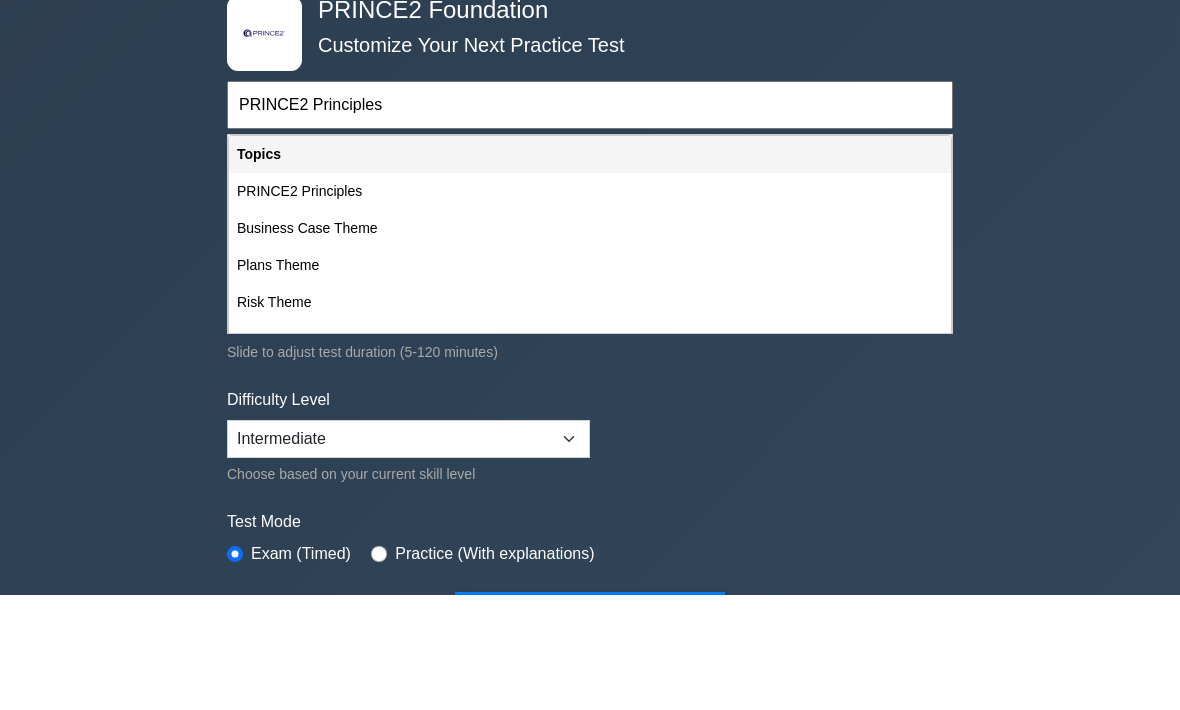 scroll, scrollTop: 115, scrollLeft: 0, axis: vertical 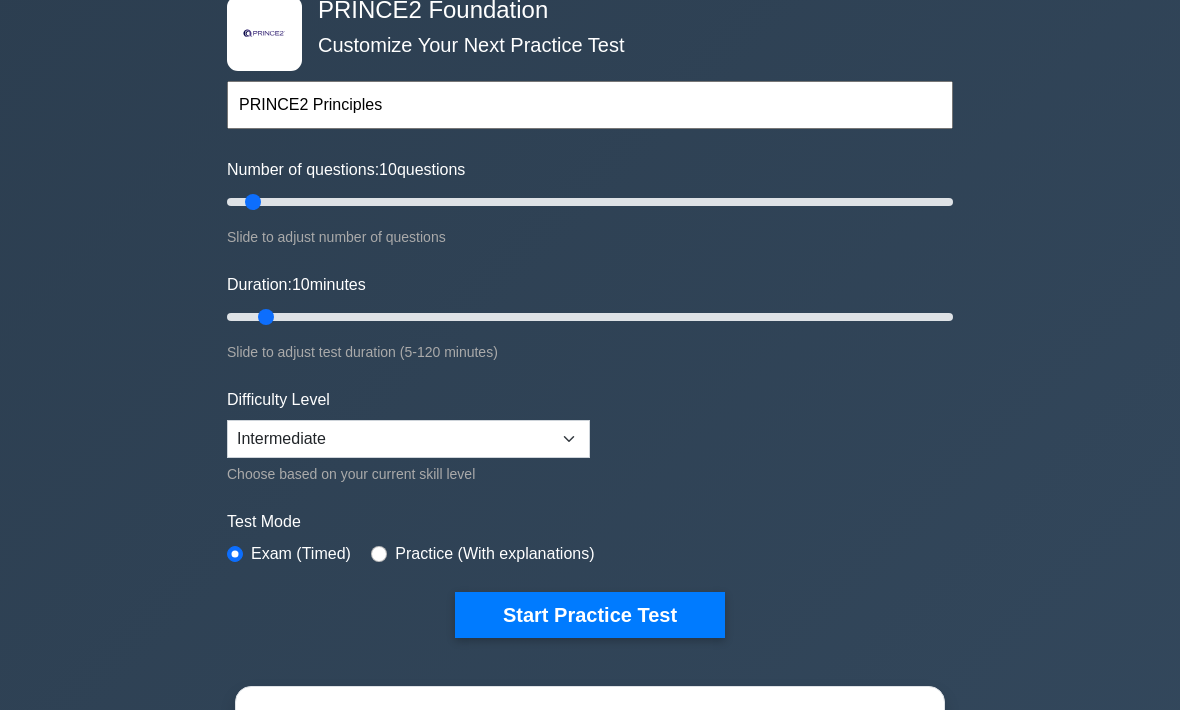 click on "Start Practice Test" at bounding box center [590, 616] 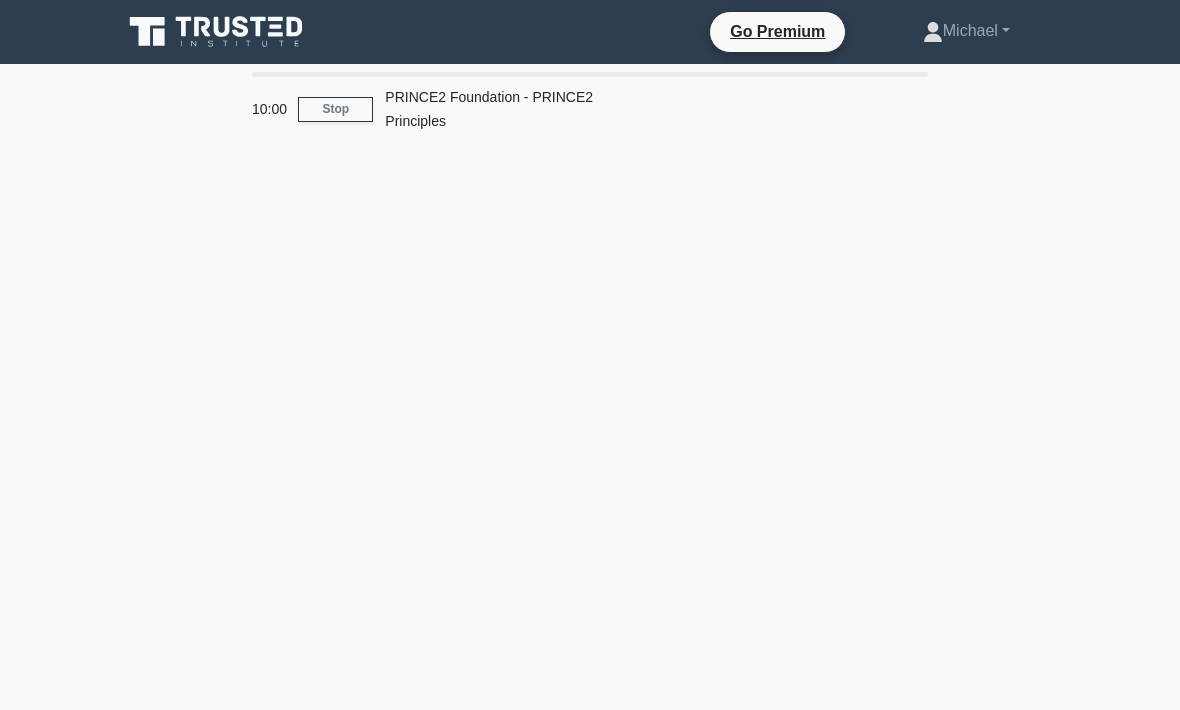 scroll, scrollTop: 0, scrollLeft: 0, axis: both 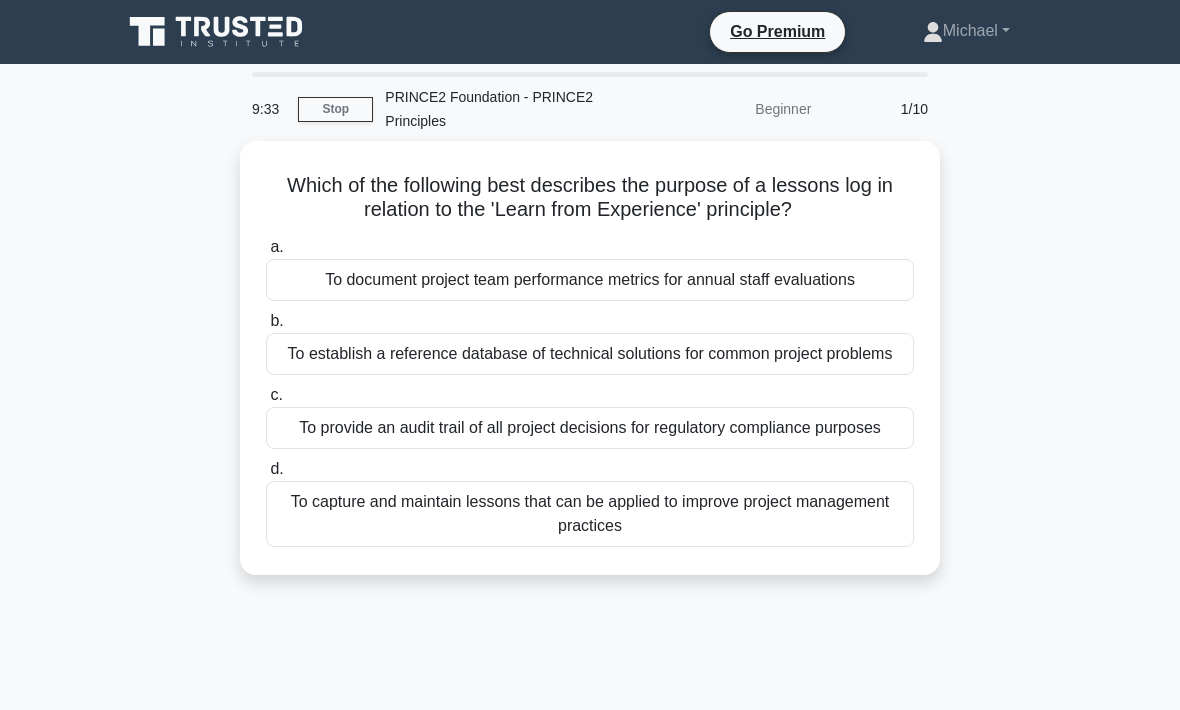 click on "To capture and maintain lessons that can be applied to improve project management practices" at bounding box center (590, 514) 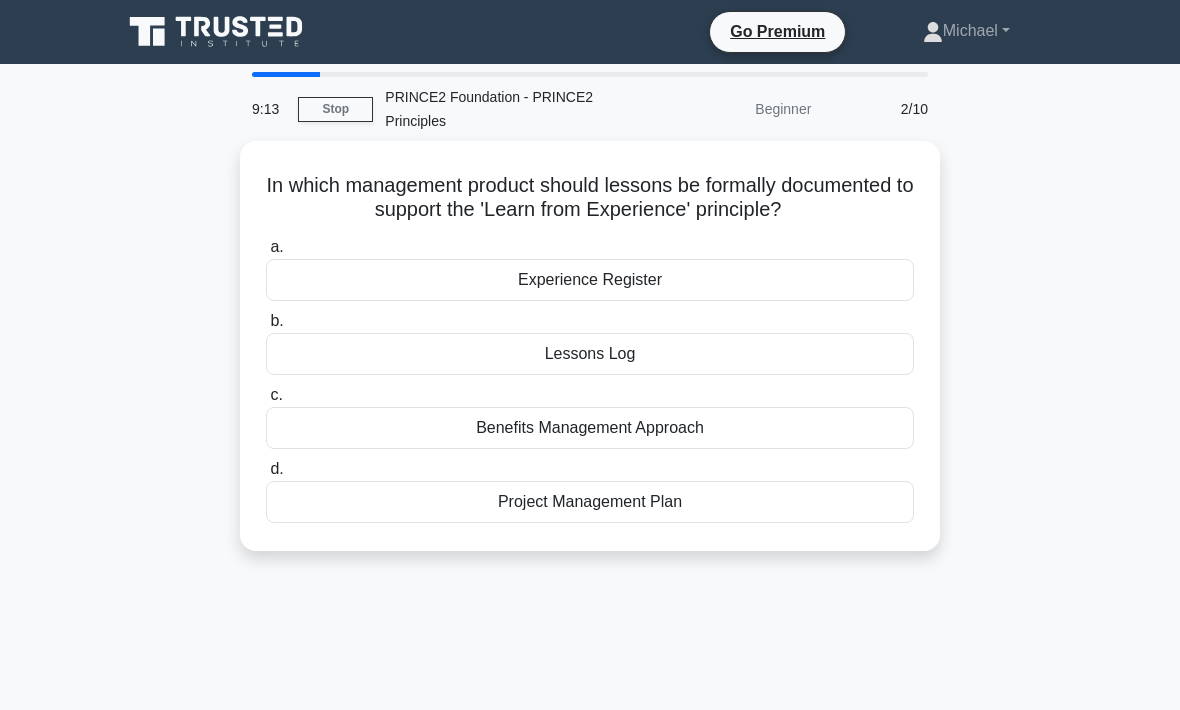 click on "Lessons Log" at bounding box center (590, 354) 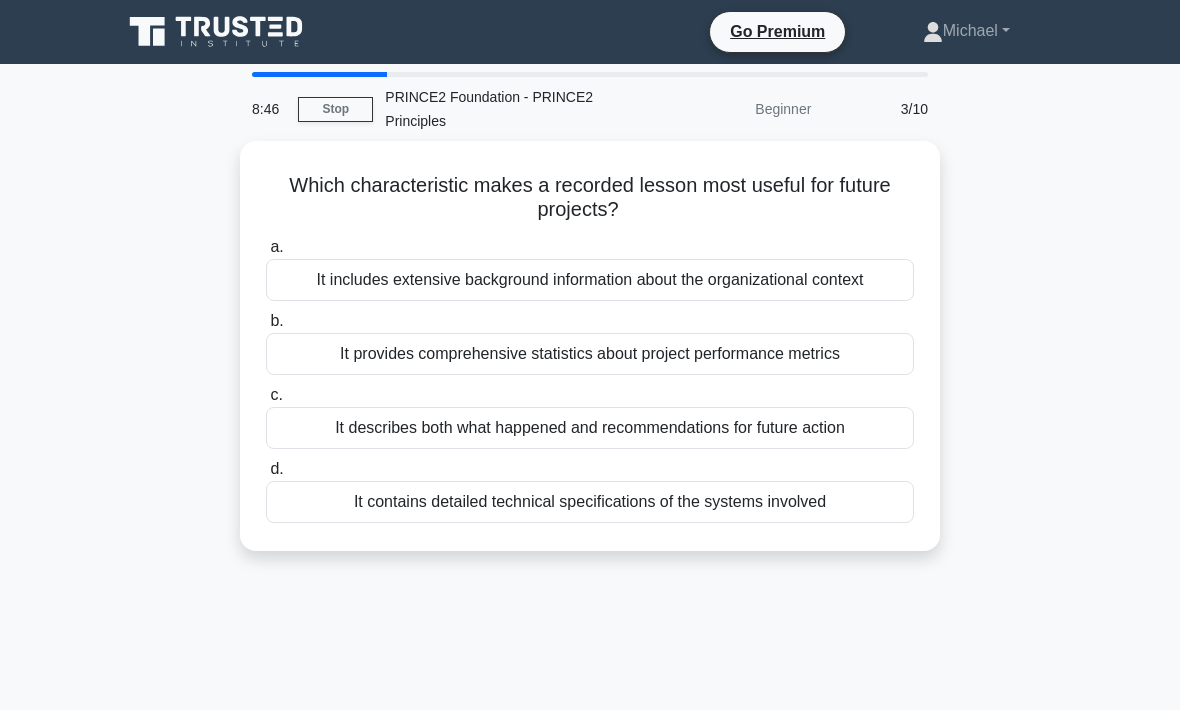 click on "It describes both what happened and recommendations for future action" at bounding box center (590, 428) 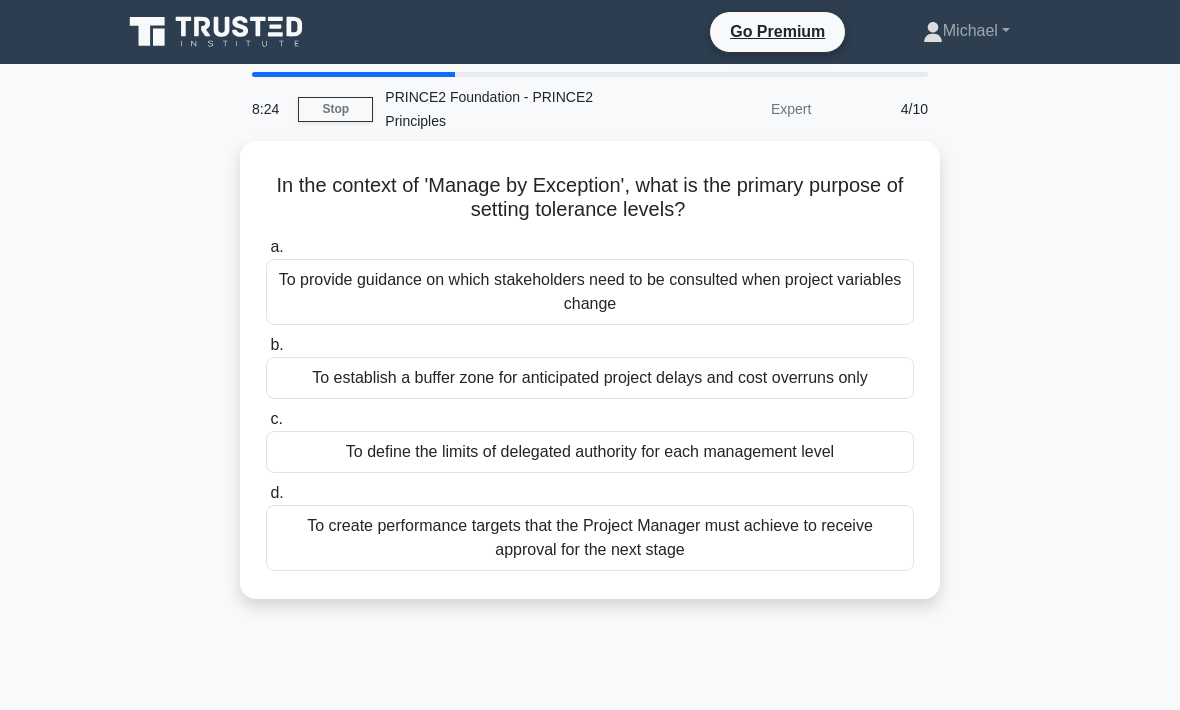 click on "To define the limits of delegated authority for each management level" at bounding box center (590, 452) 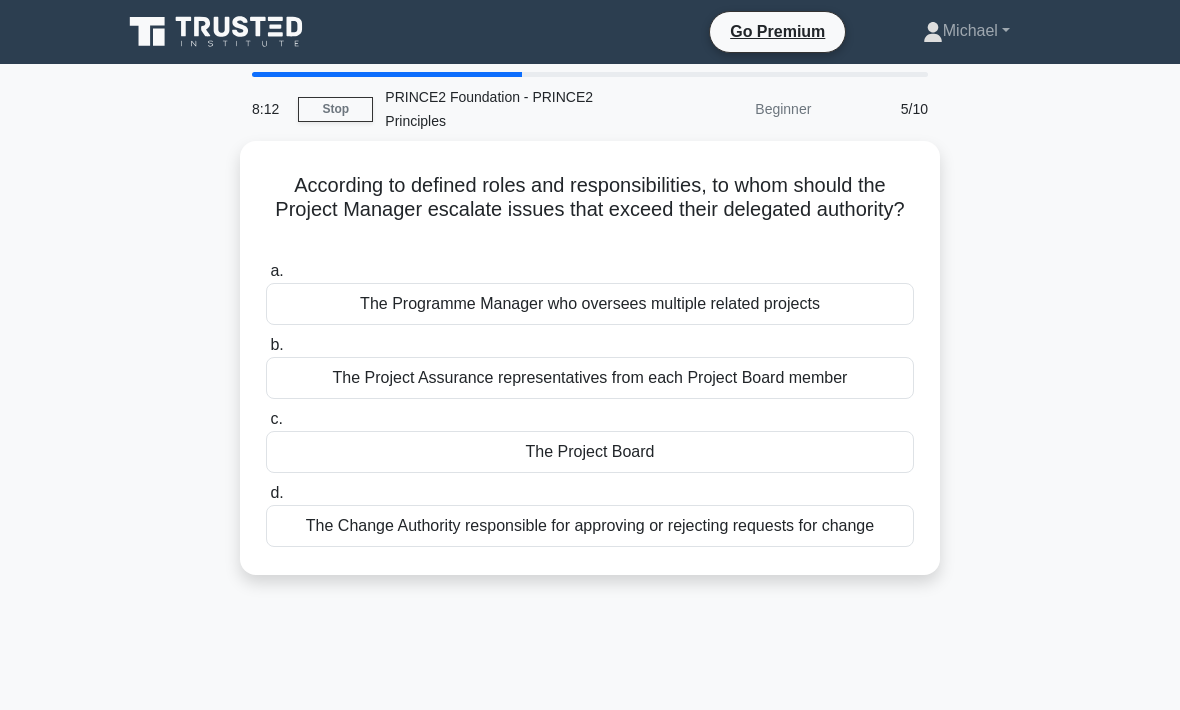 click on "The Project Board" at bounding box center [590, 452] 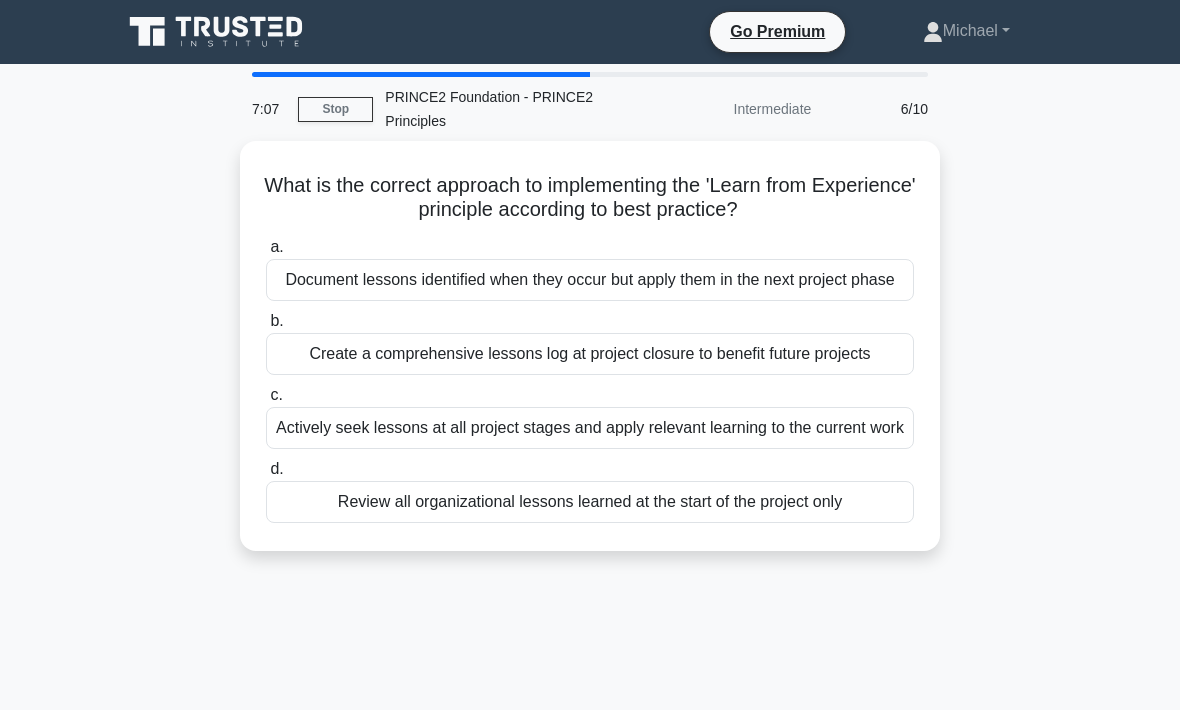 click on "Create a comprehensive lessons log at project closure to benefit future projects" at bounding box center (590, 354) 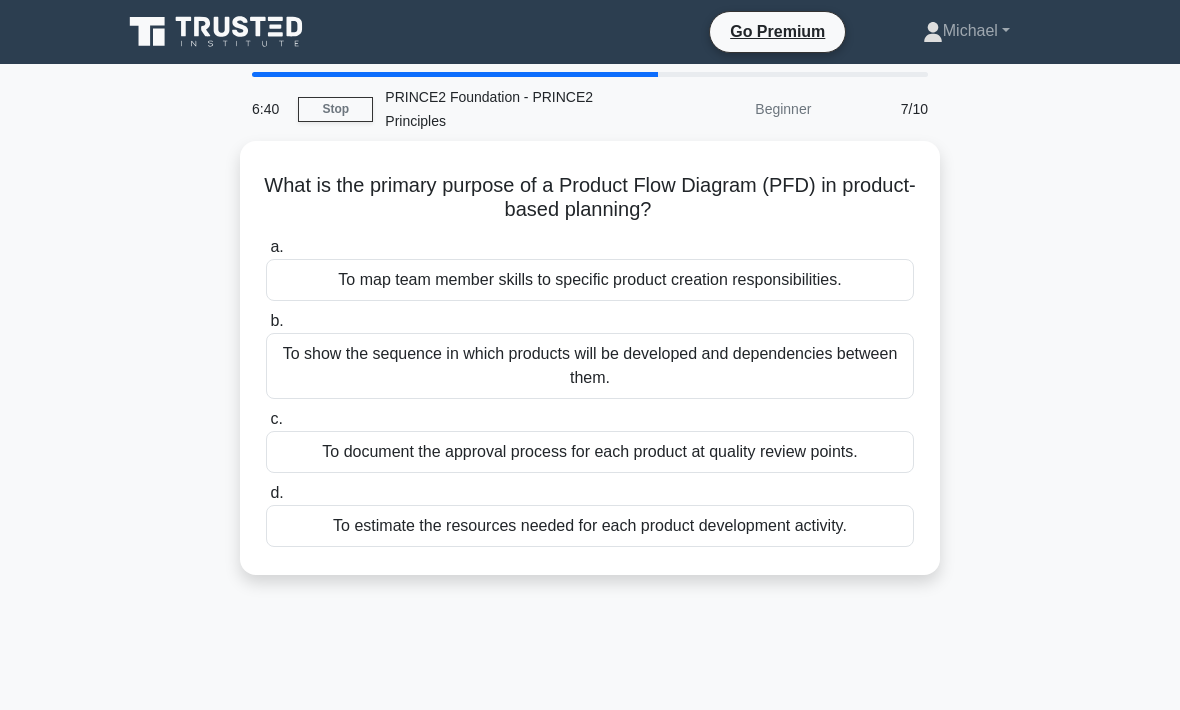 click on "To show the sequence in which products will be developed and dependencies between them." at bounding box center [590, 366] 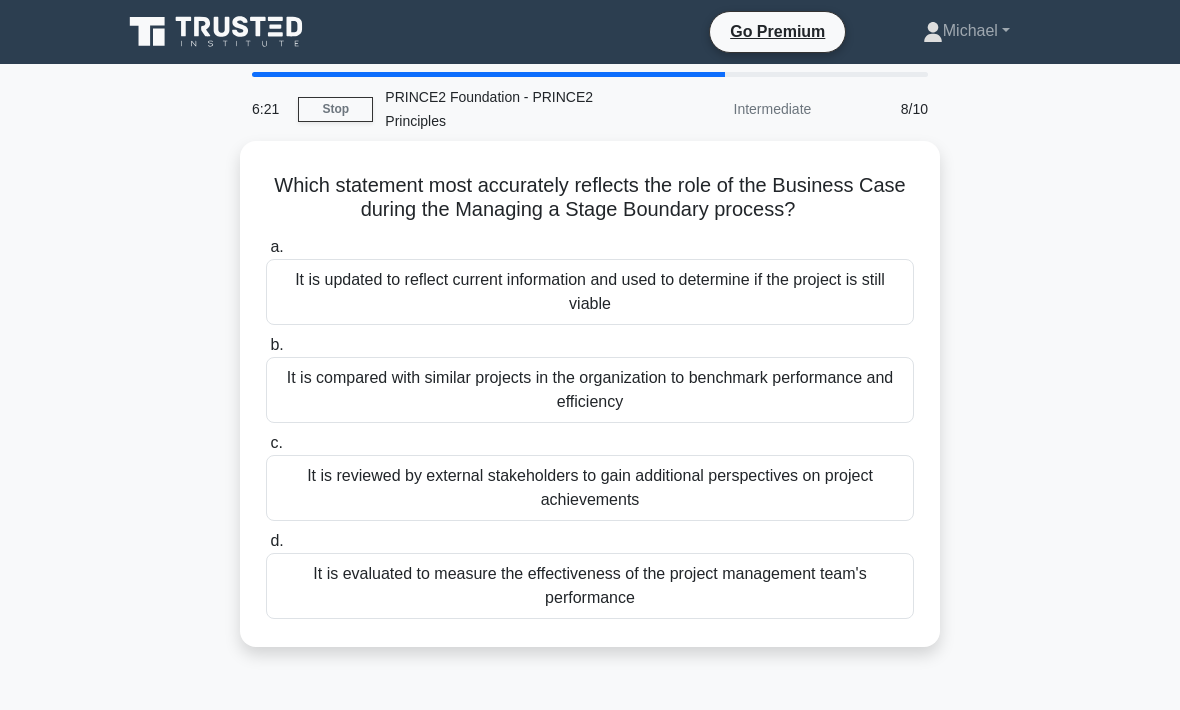 click on "It is updated to reflect current information and used to determine if the project is still viable" at bounding box center [590, 292] 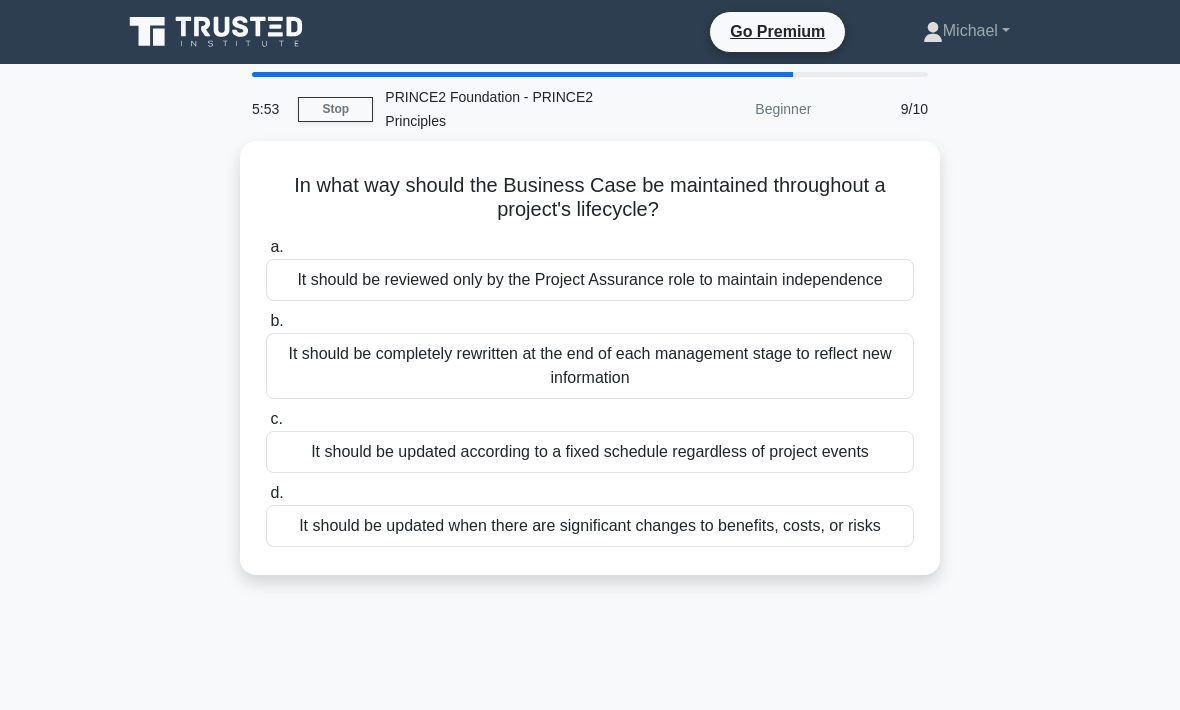click on "It should be updated according to a fixed schedule regardless of project events" at bounding box center [590, 452] 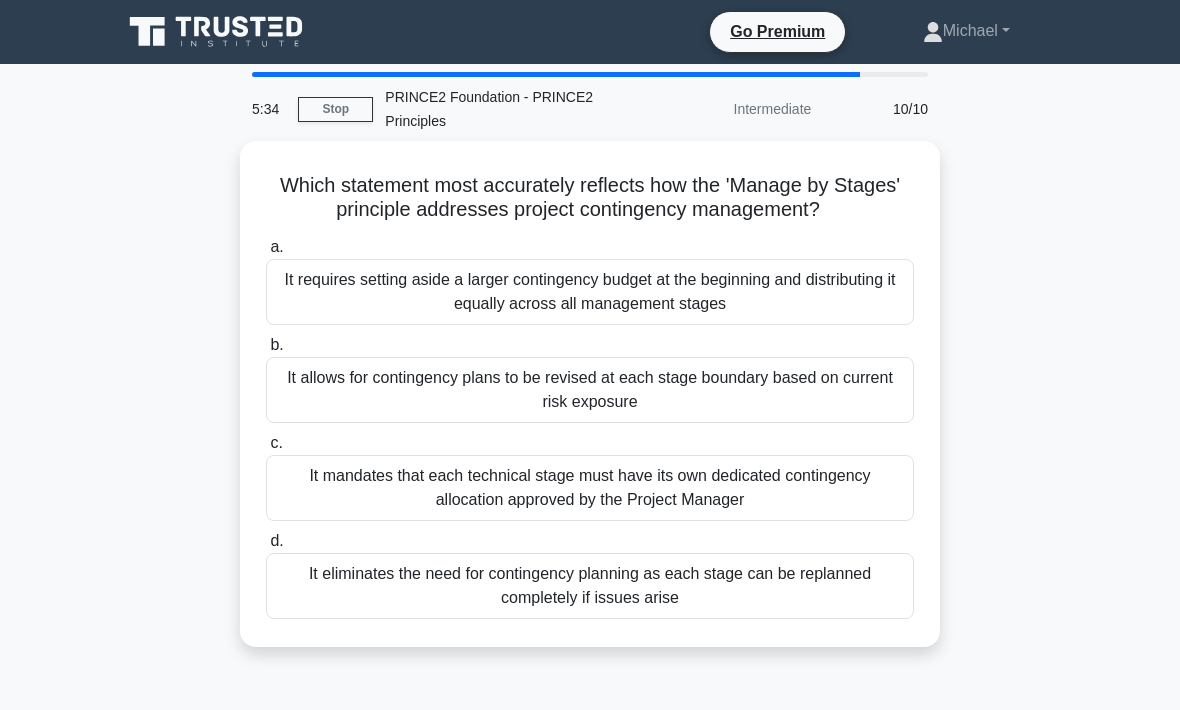 click on "It eliminates the need for contingency planning as each stage can be replanned completely if issues arise" at bounding box center (590, 586) 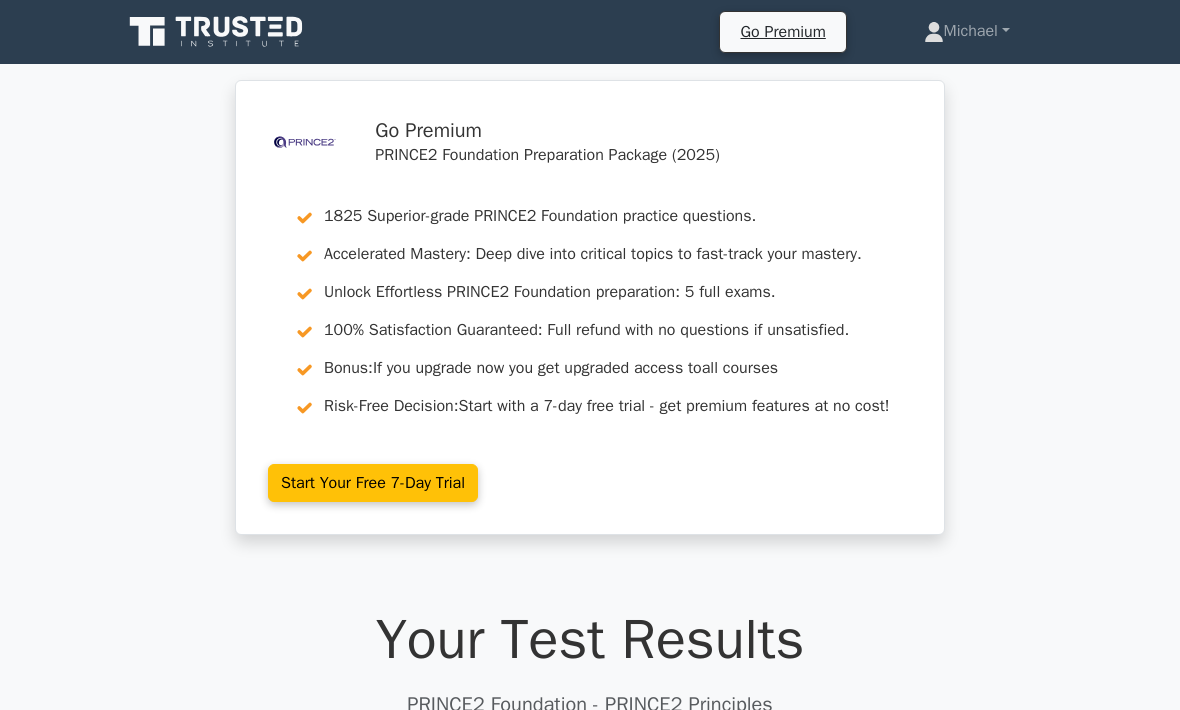 scroll, scrollTop: 0, scrollLeft: 0, axis: both 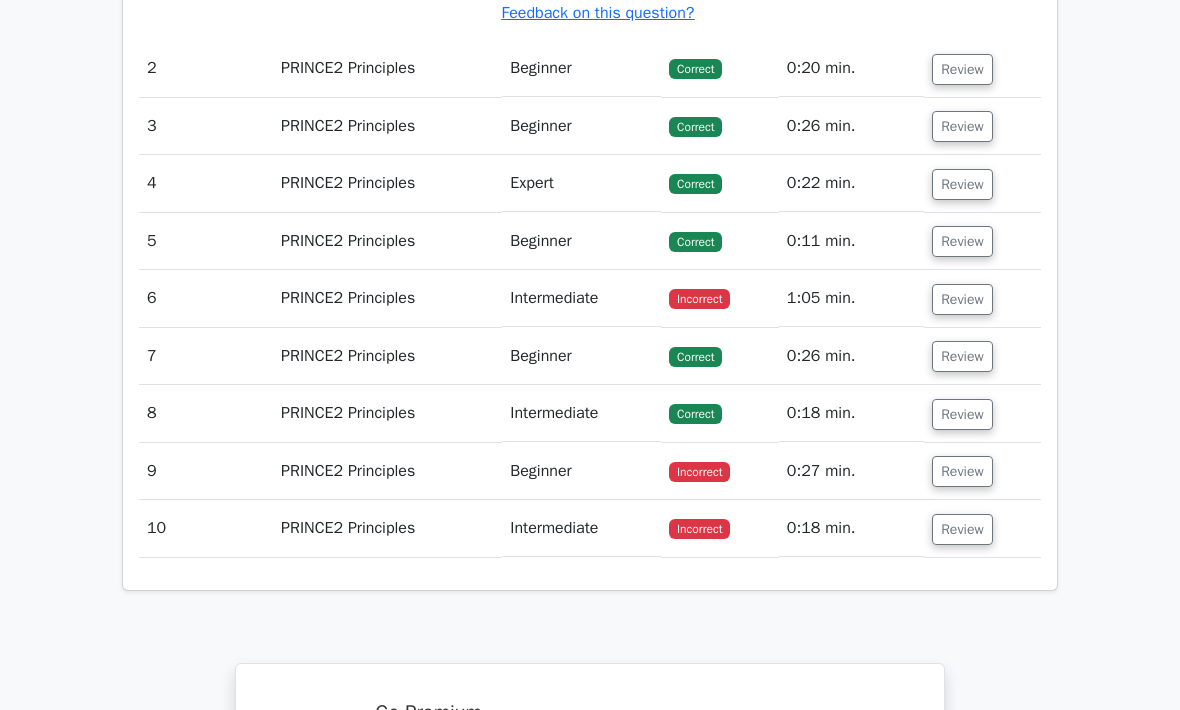 click on "Review" at bounding box center [962, 471] 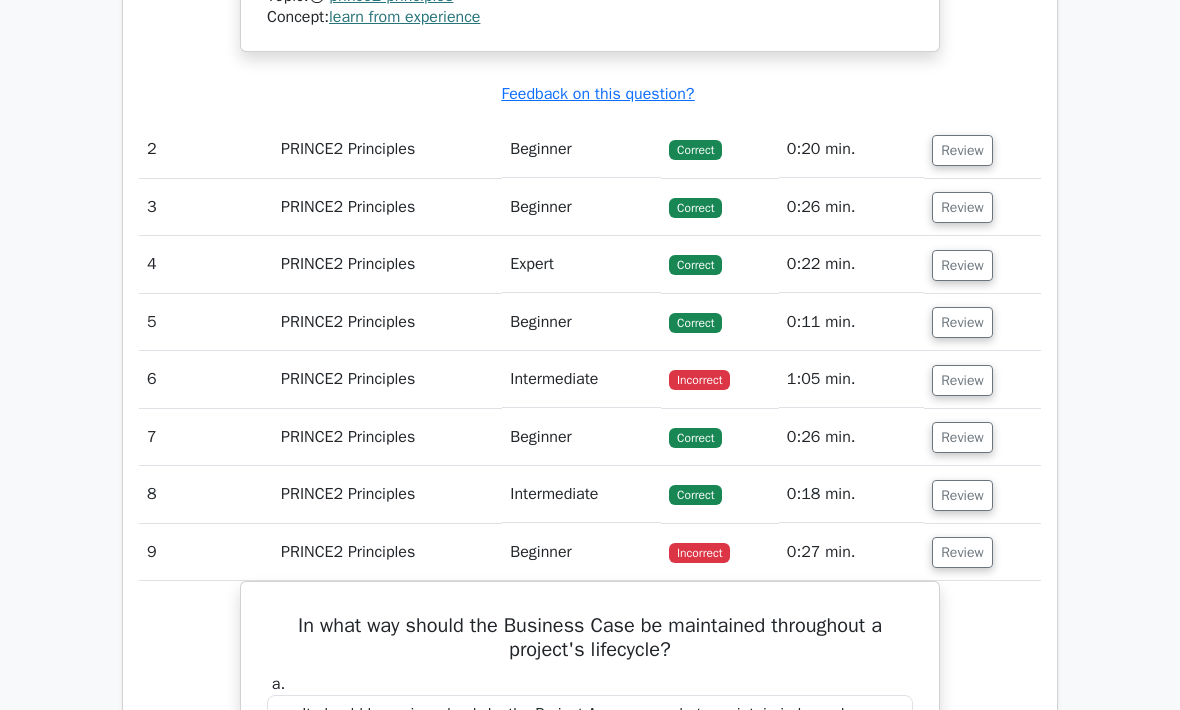 scroll, scrollTop: 2275, scrollLeft: 0, axis: vertical 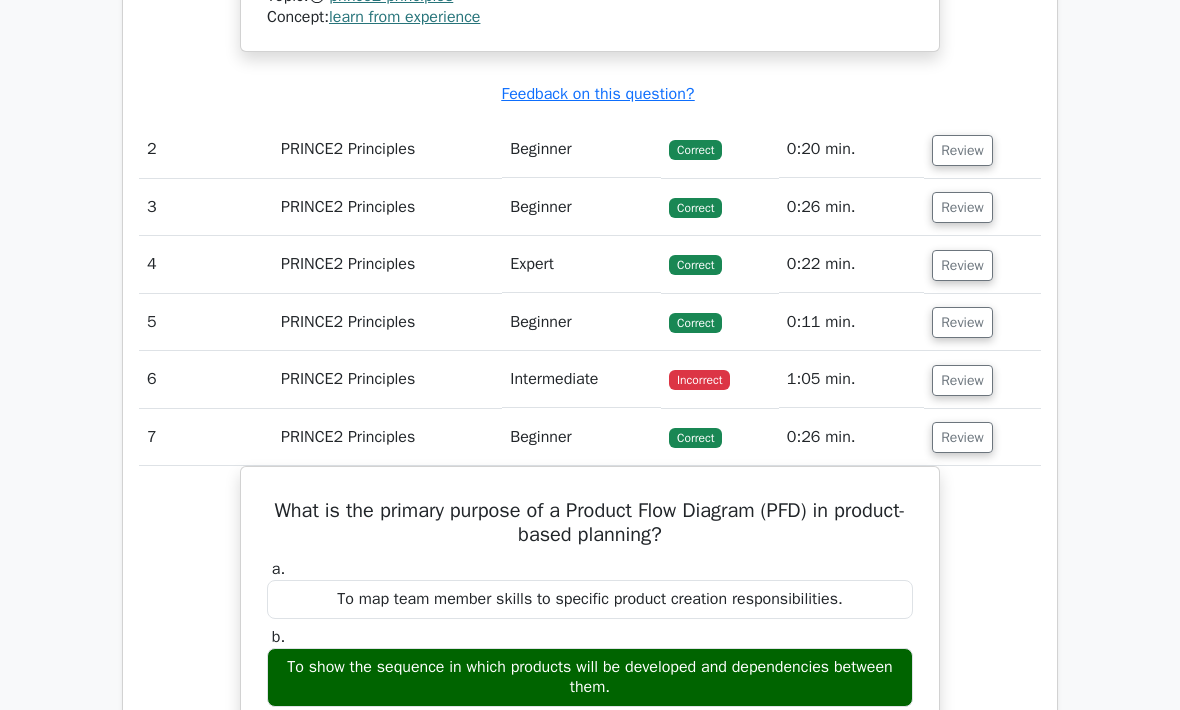 click on "Review" at bounding box center (962, 380) 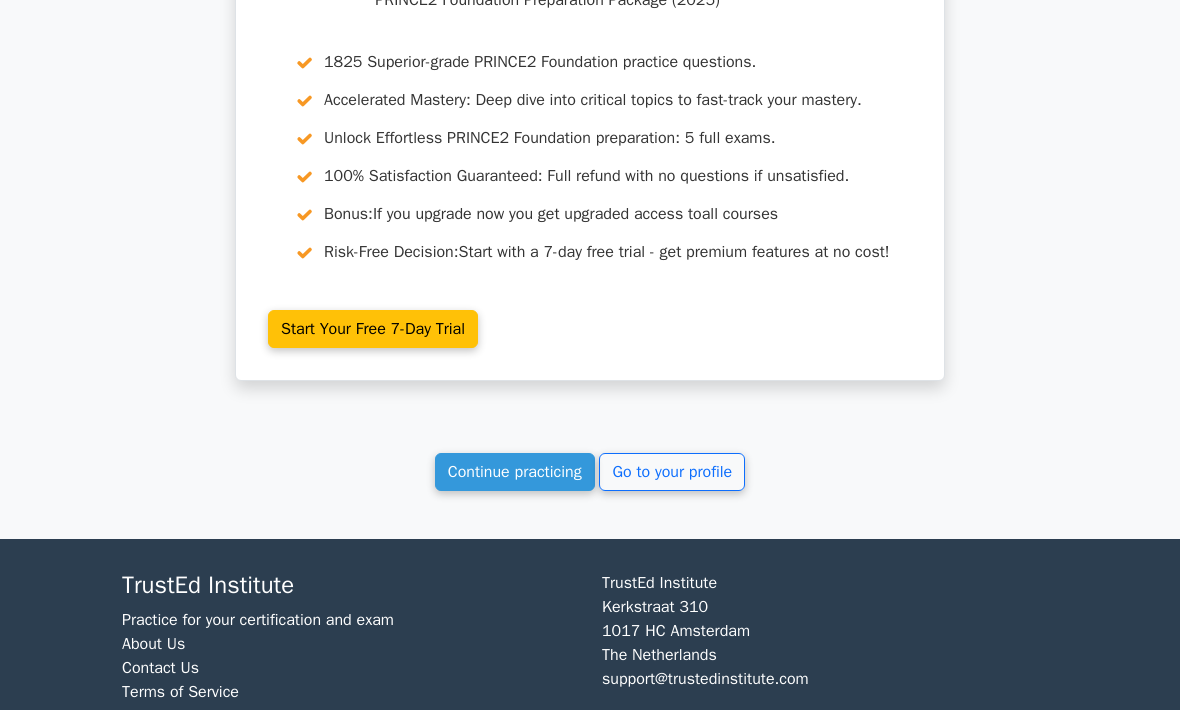 scroll, scrollTop: 6103, scrollLeft: 0, axis: vertical 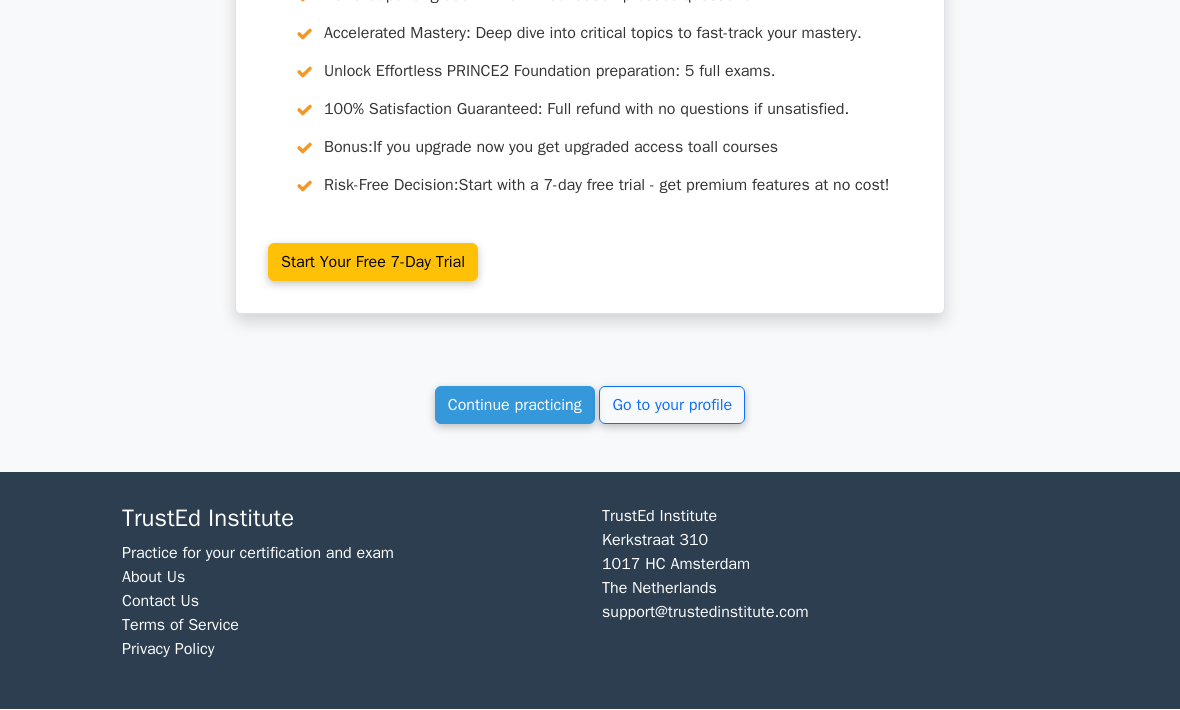 click on "Continue practicing" at bounding box center (515, 406) 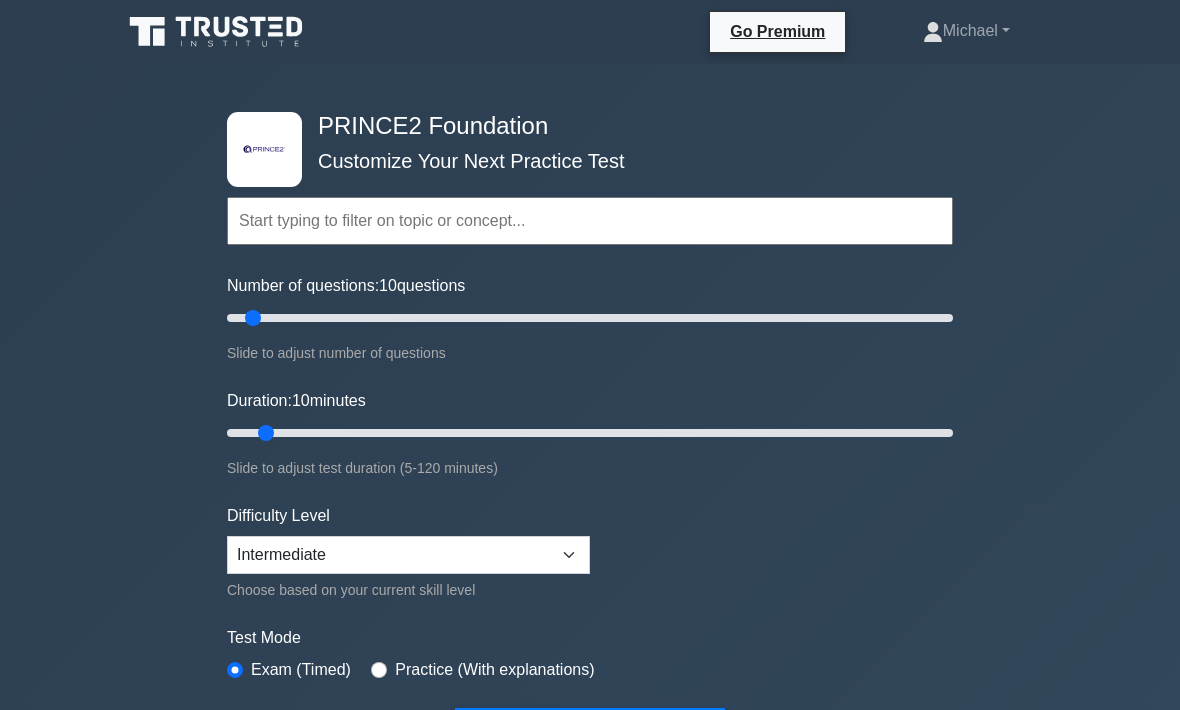 scroll, scrollTop: 0, scrollLeft: 0, axis: both 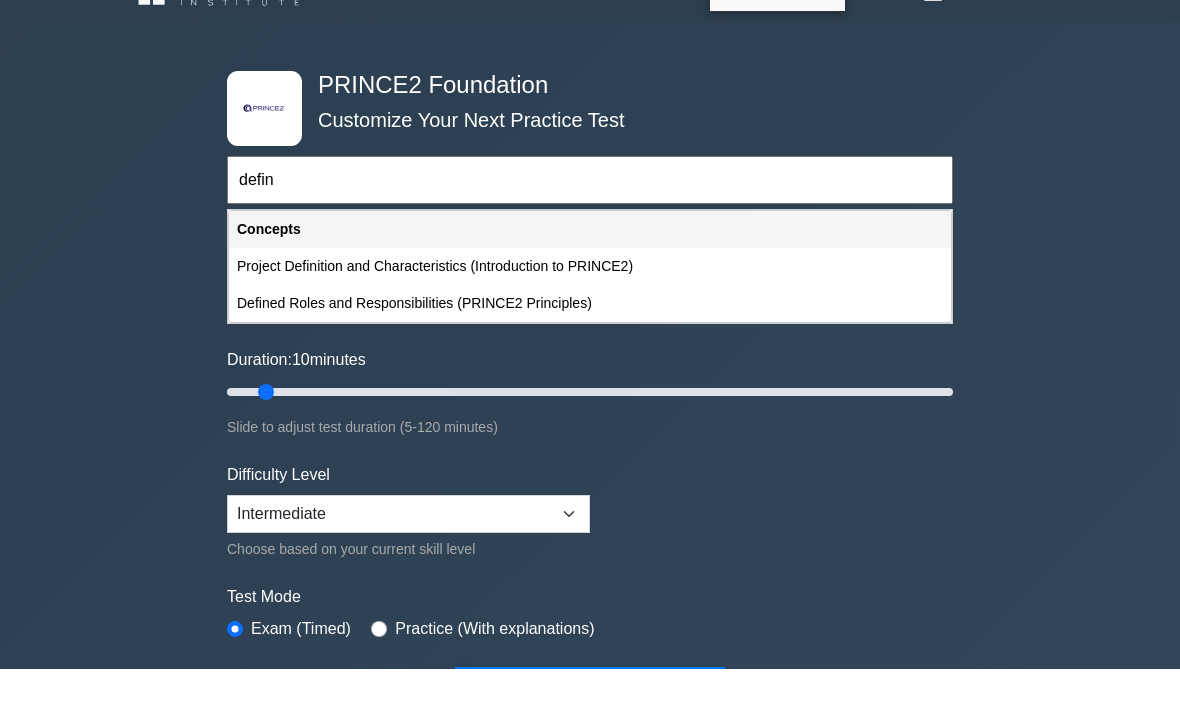 click on "Defined Roles and Responsibilities (PRINCE2 Principles)" at bounding box center (590, 344) 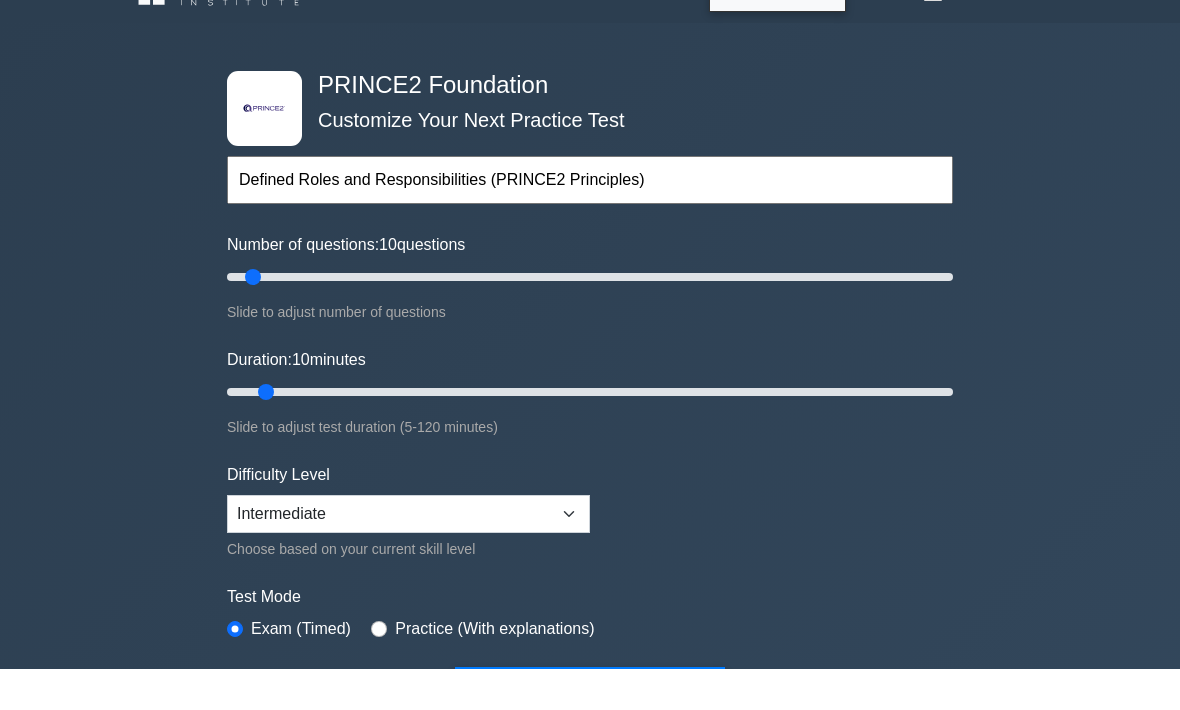 scroll, scrollTop: 41, scrollLeft: 0, axis: vertical 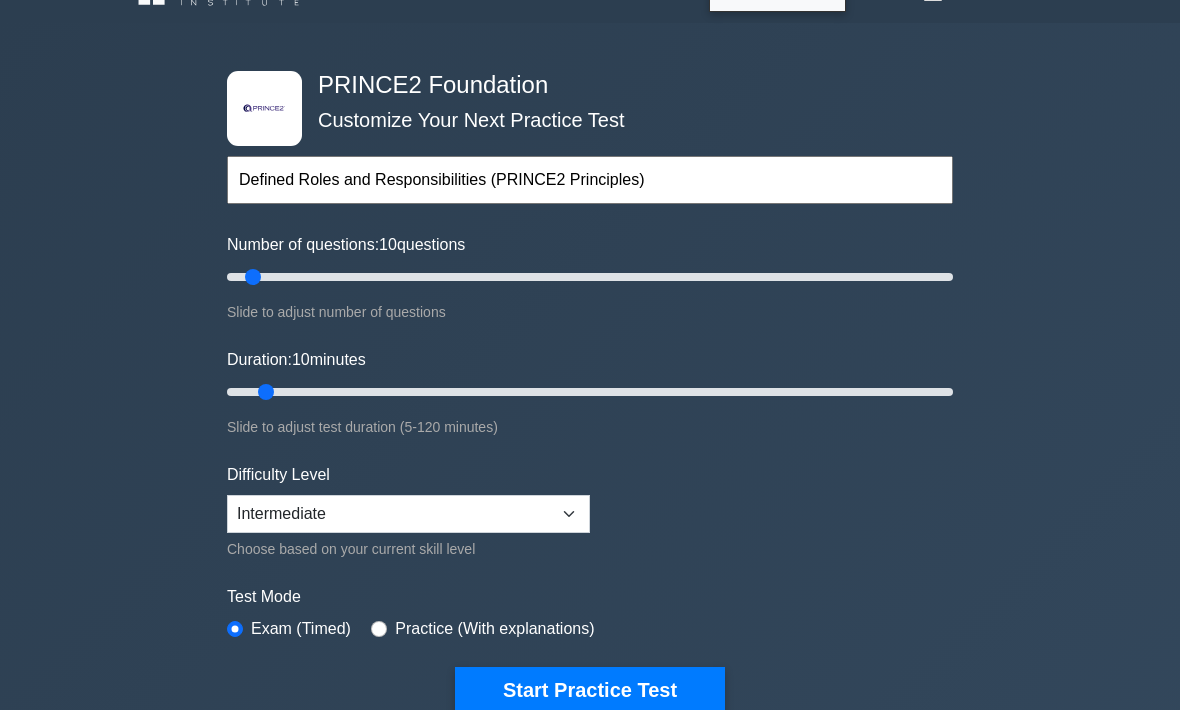 click on "Start Practice Test" at bounding box center [590, 690] 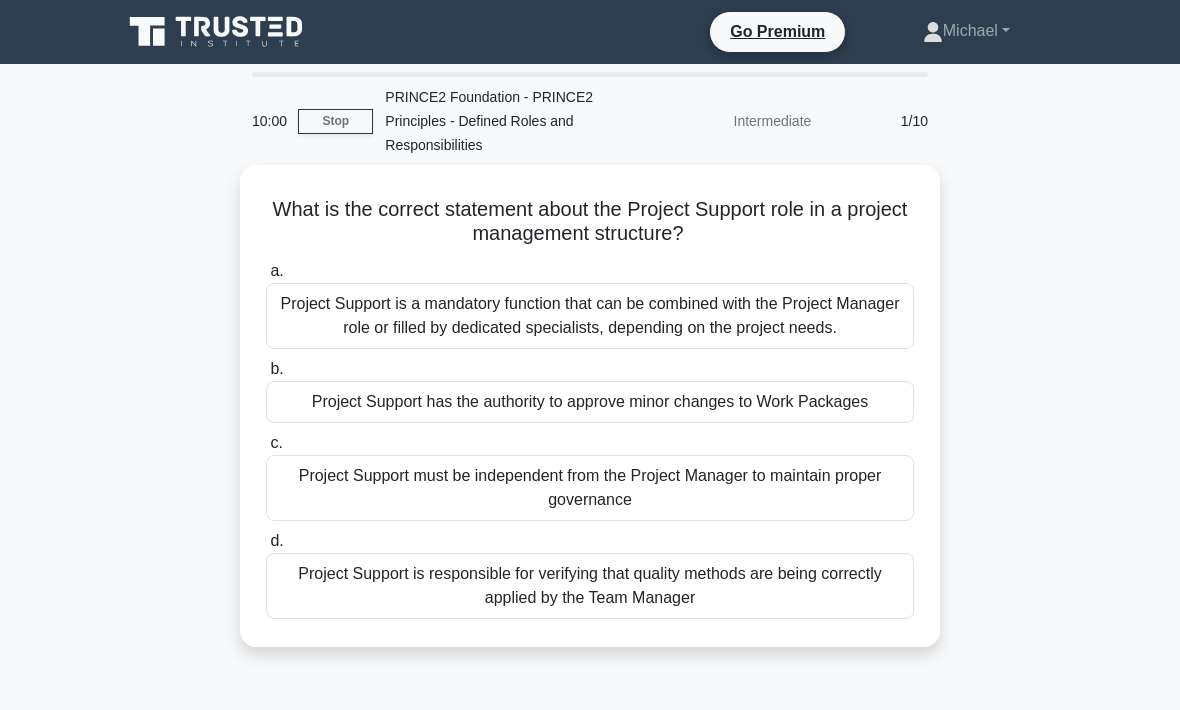 scroll, scrollTop: 0, scrollLeft: 0, axis: both 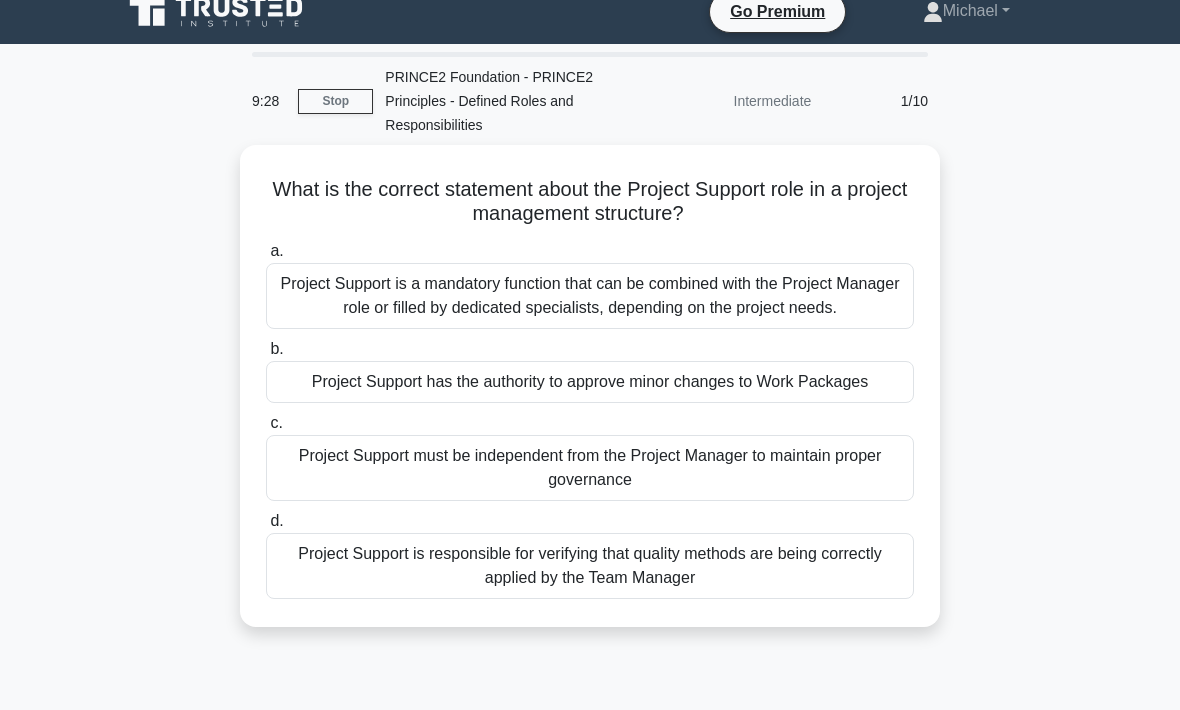 click on "Project Support has the authority to approve minor changes to Work Packages" at bounding box center (590, 382) 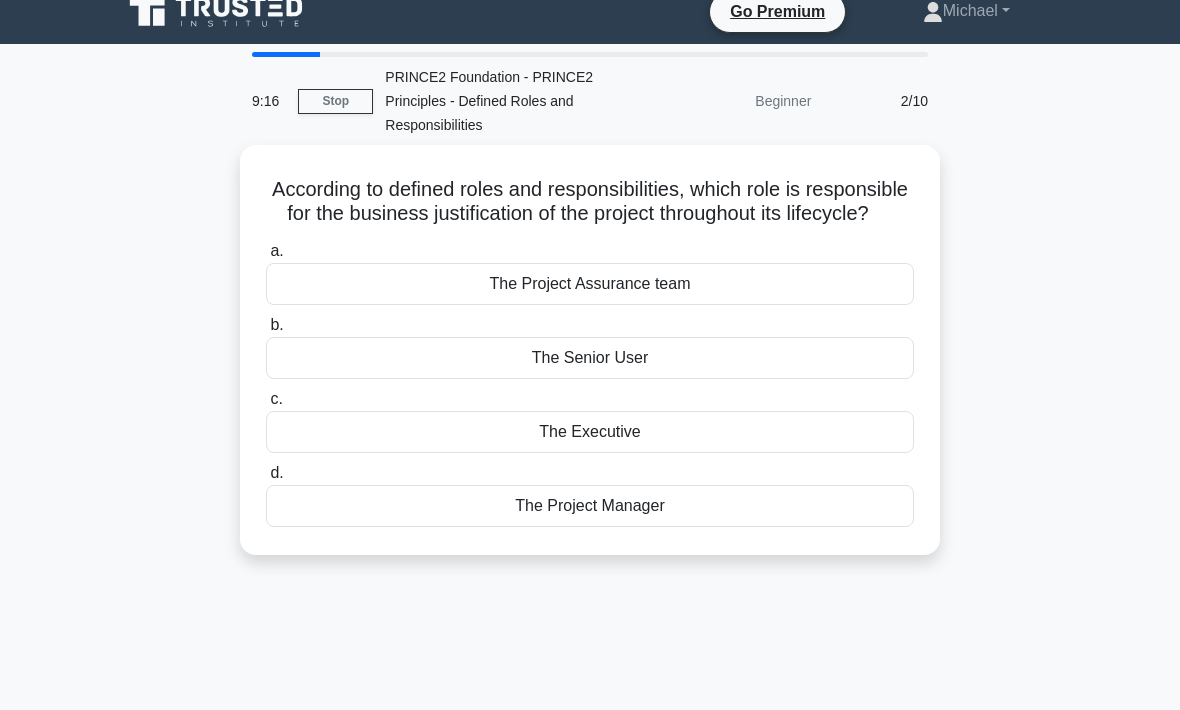 click on "The Executive" at bounding box center (590, 432) 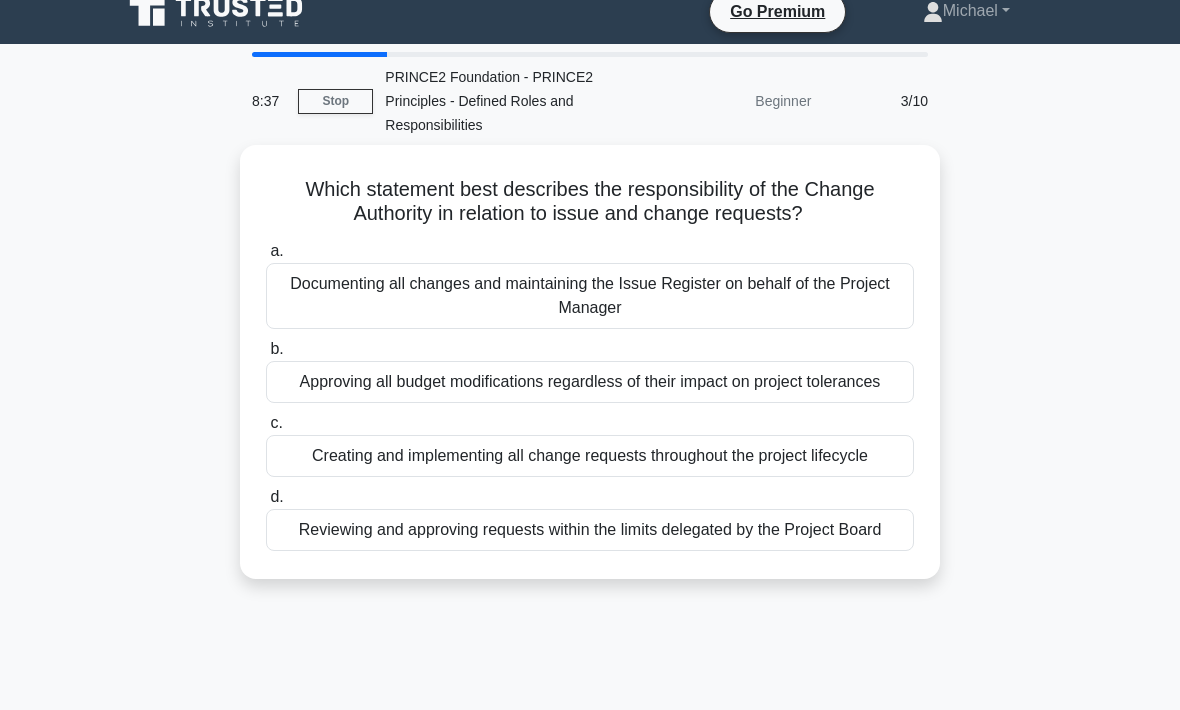 click on "Documenting all changes and maintaining the Issue Register on behalf of the Project Manager" at bounding box center (590, 296) 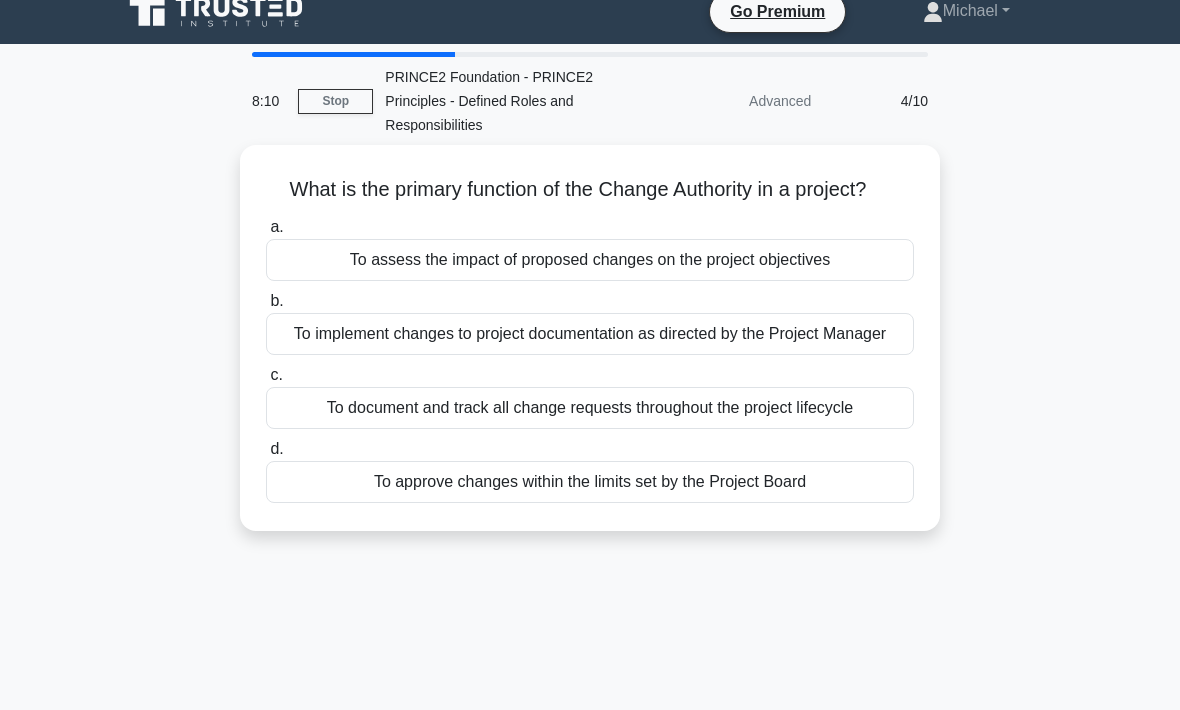 click on "To approve changes within the limits set by the Project Board" at bounding box center [590, 482] 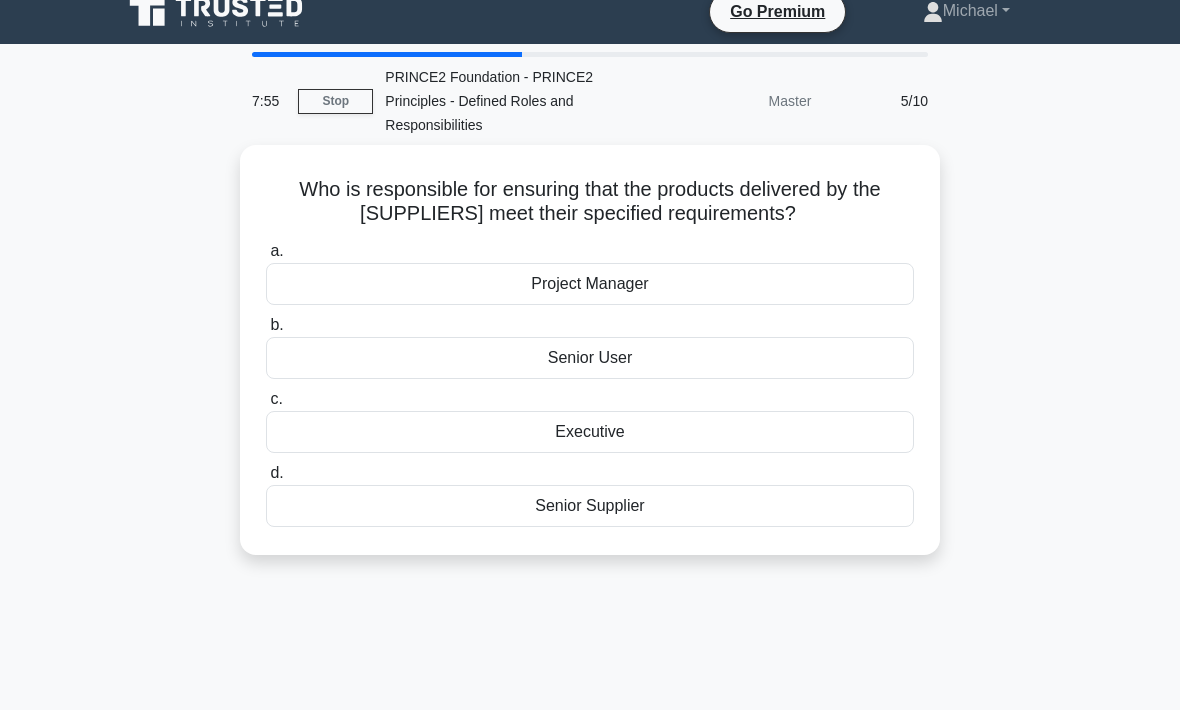 click on "Senior Supplier" at bounding box center [590, 506] 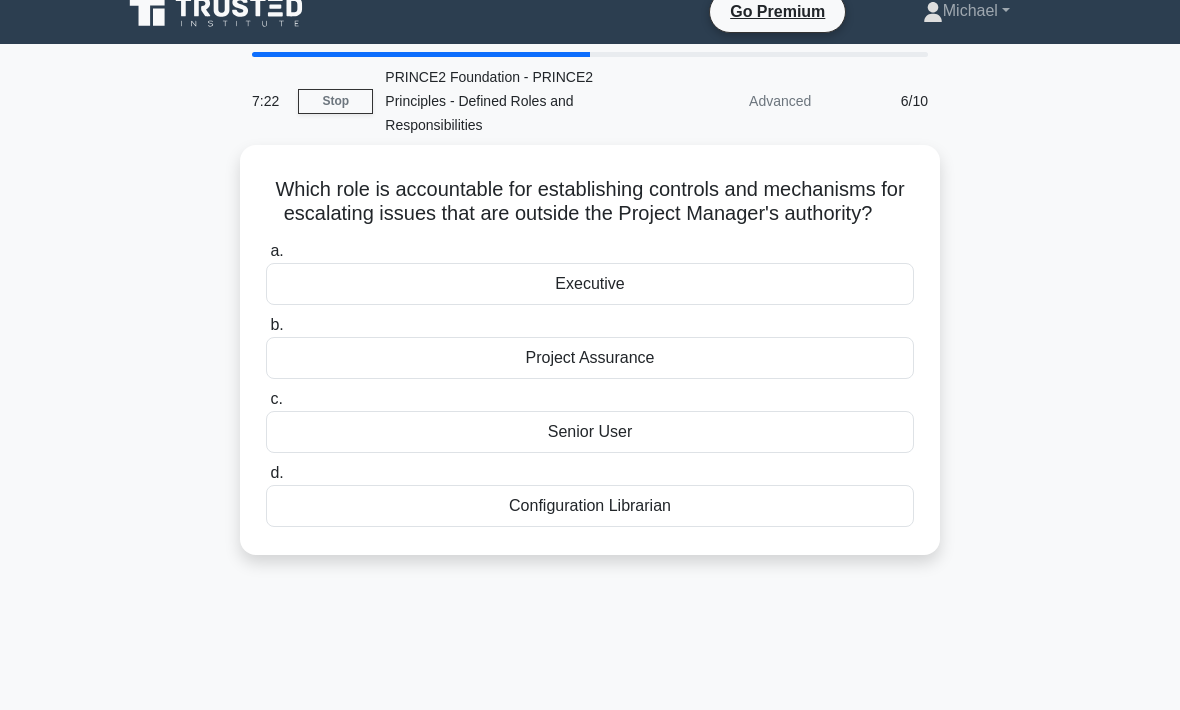 click on "Executive" at bounding box center [590, 284] 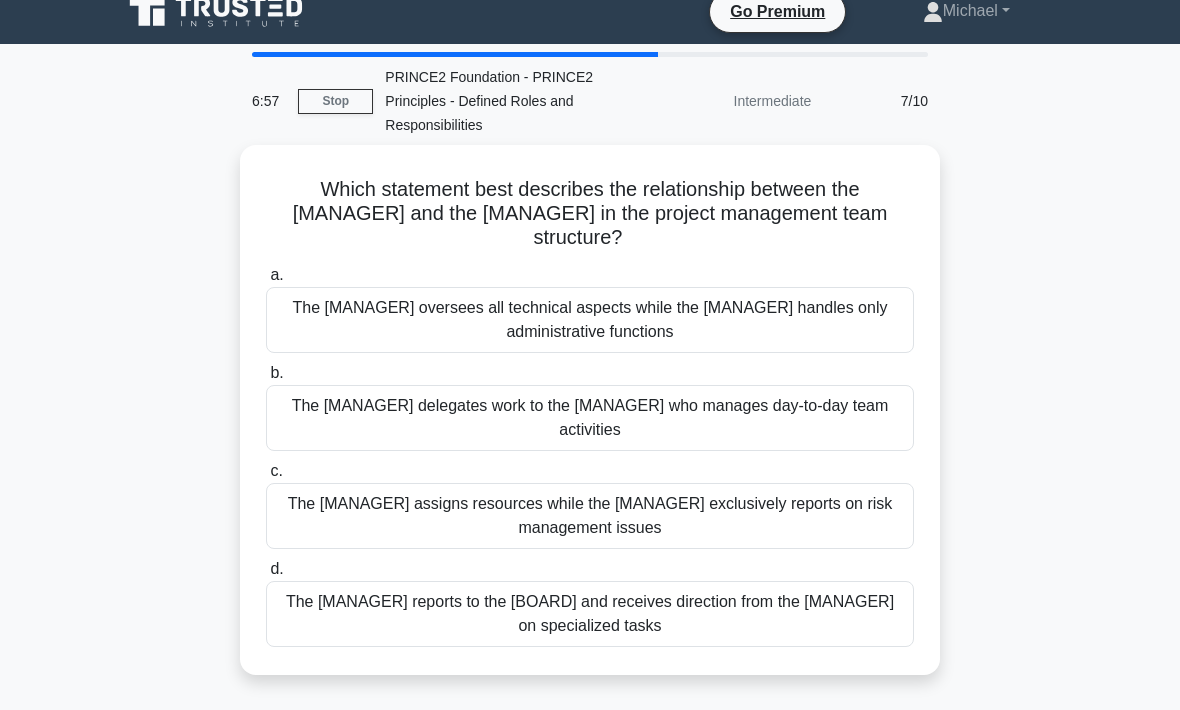 click on "The Project Manager delegates work to the Team Manager who manages day-to-day team activities" at bounding box center (590, 418) 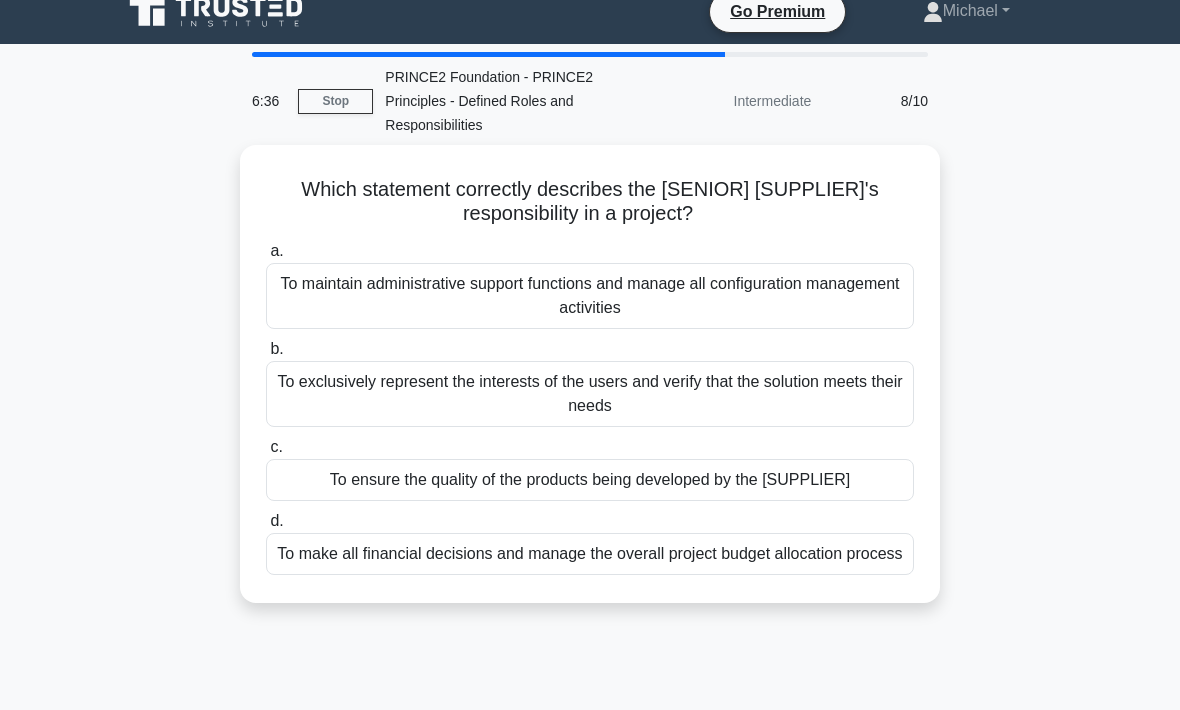 click on "To ensure the quality of the products being developed by the supplier" at bounding box center (590, 480) 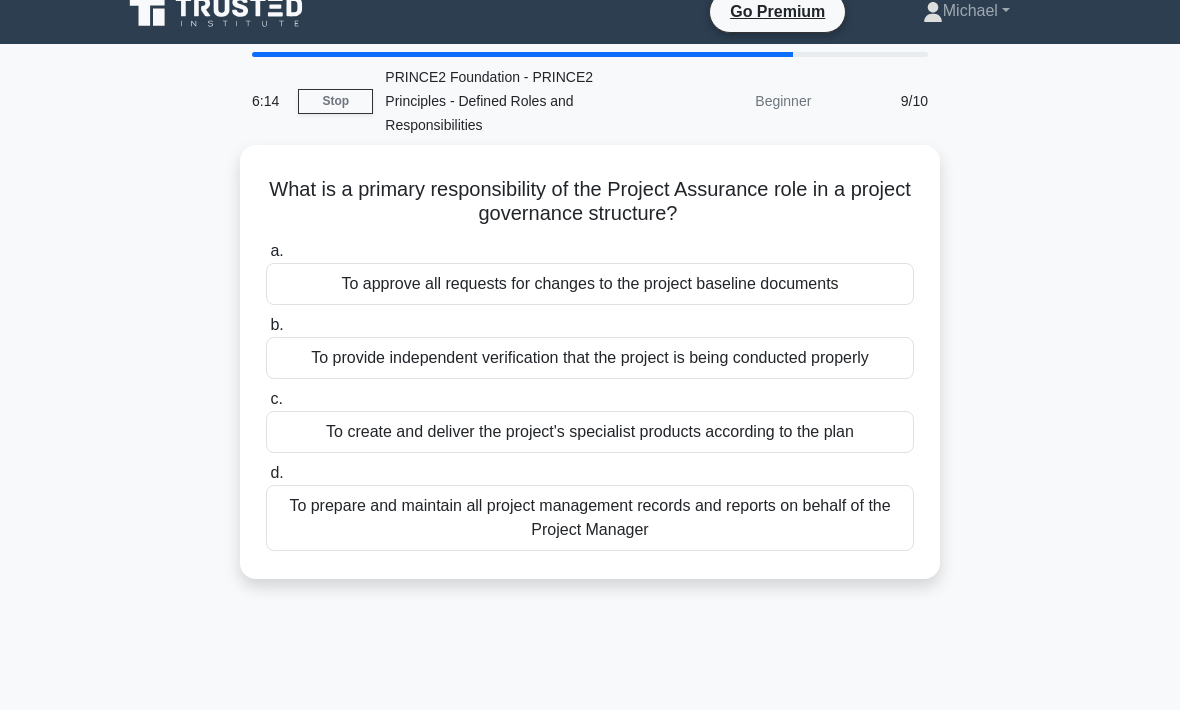 click on "To provide independent verification that the project is being conducted properly" at bounding box center (590, 358) 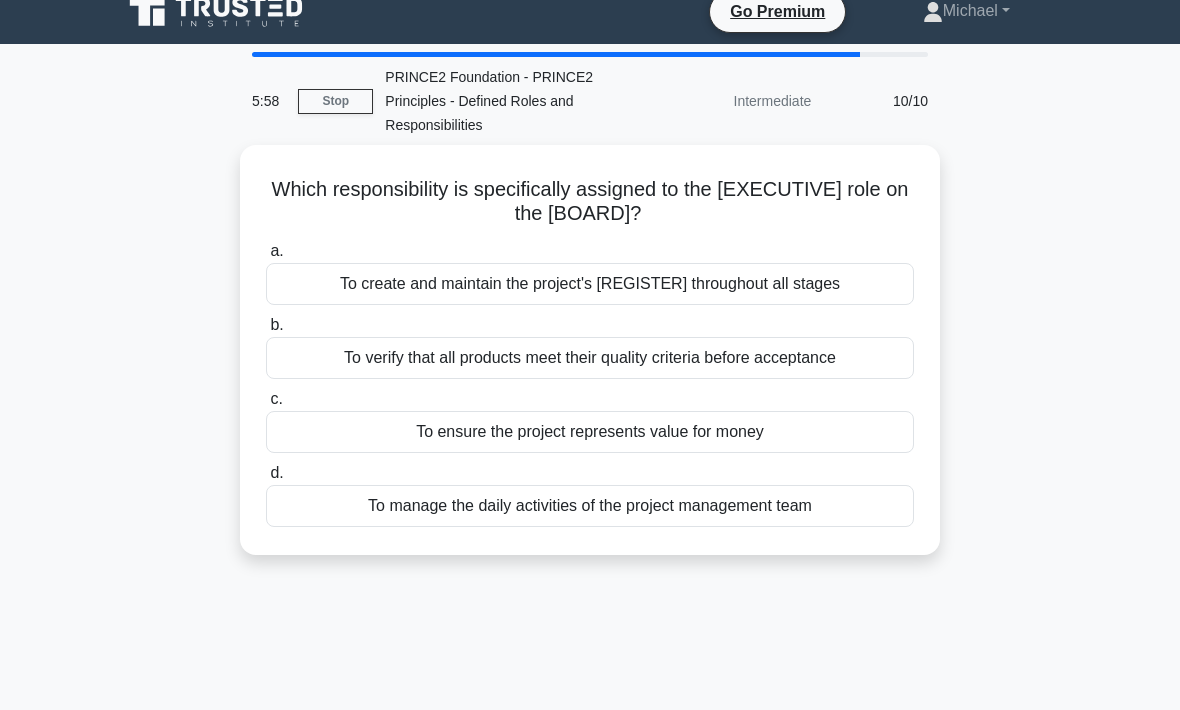 click on "To ensure the project represents value for money" at bounding box center (590, 432) 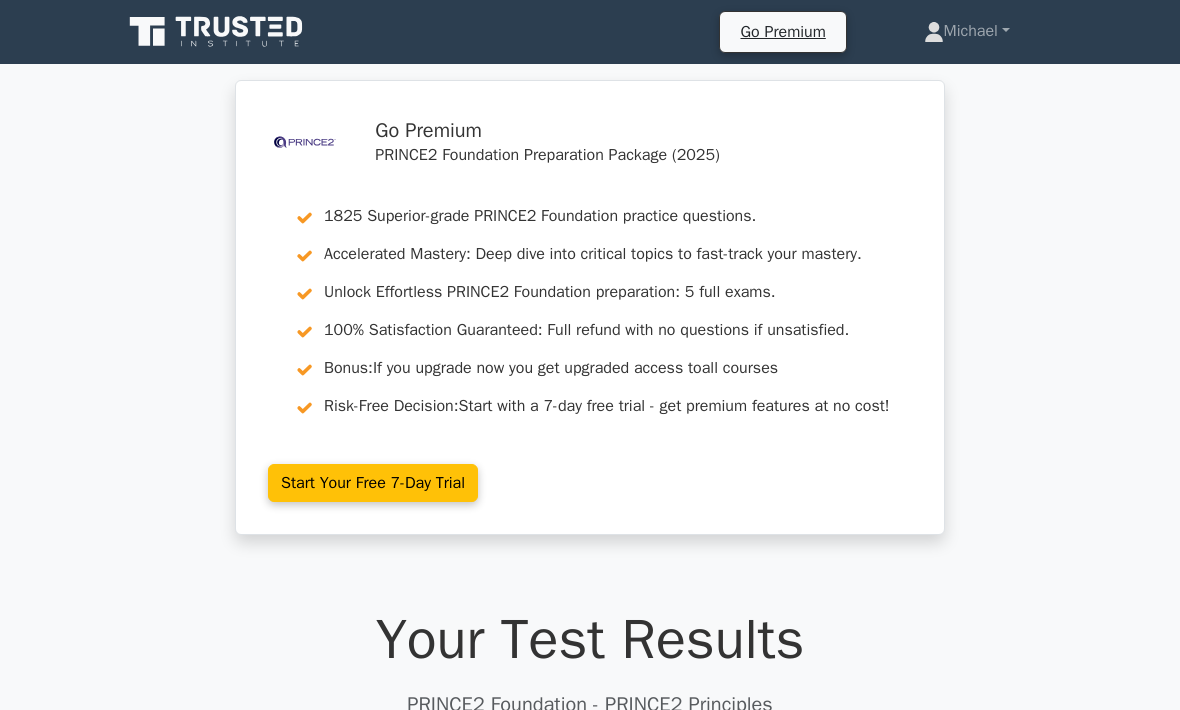 scroll, scrollTop: 0, scrollLeft: 0, axis: both 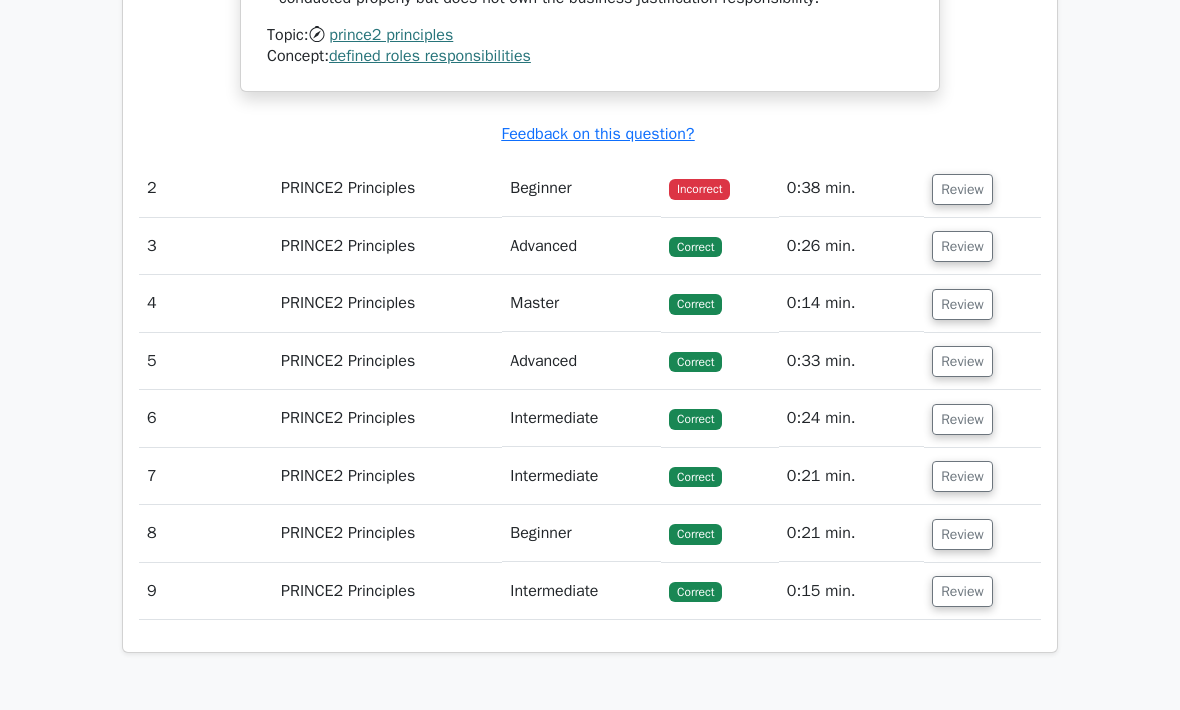 click on "Review" at bounding box center (962, 189) 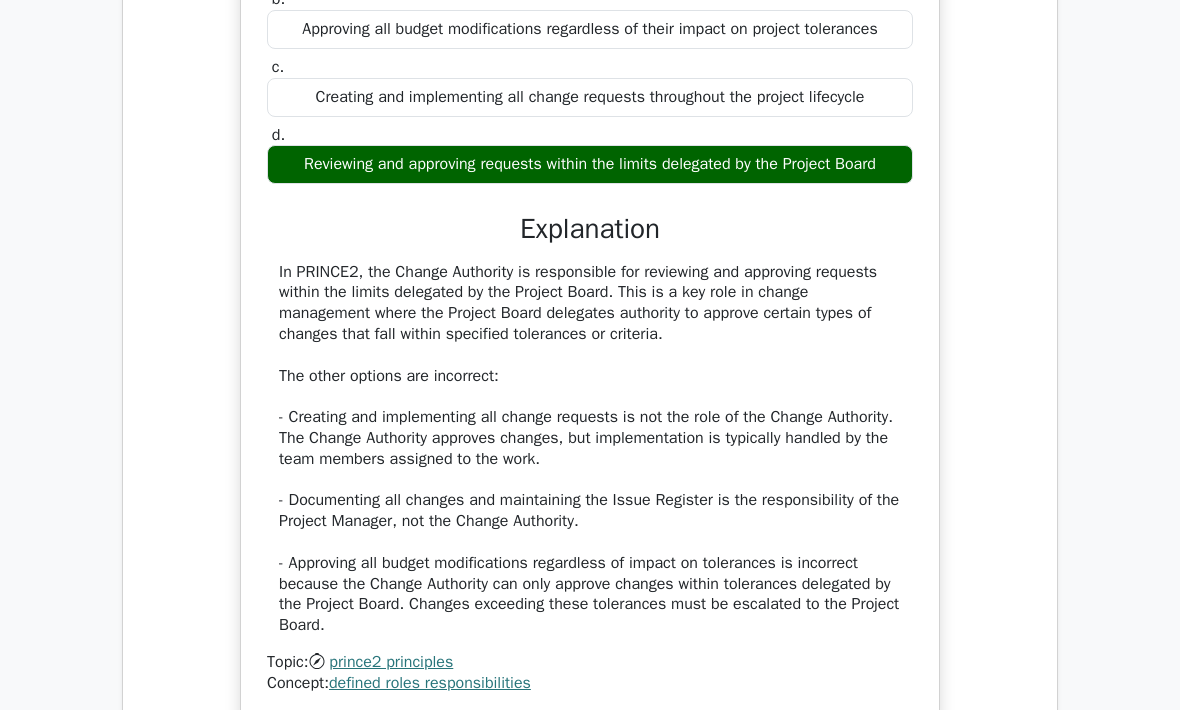 scroll, scrollTop: 2729, scrollLeft: 0, axis: vertical 